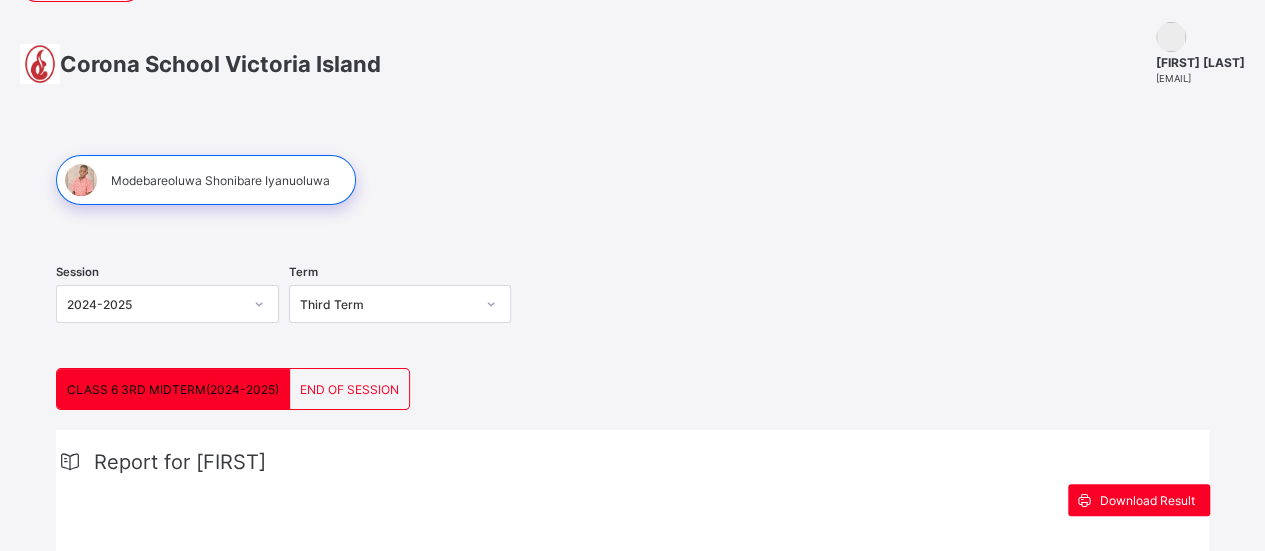 scroll, scrollTop: 0, scrollLeft: 0, axis: both 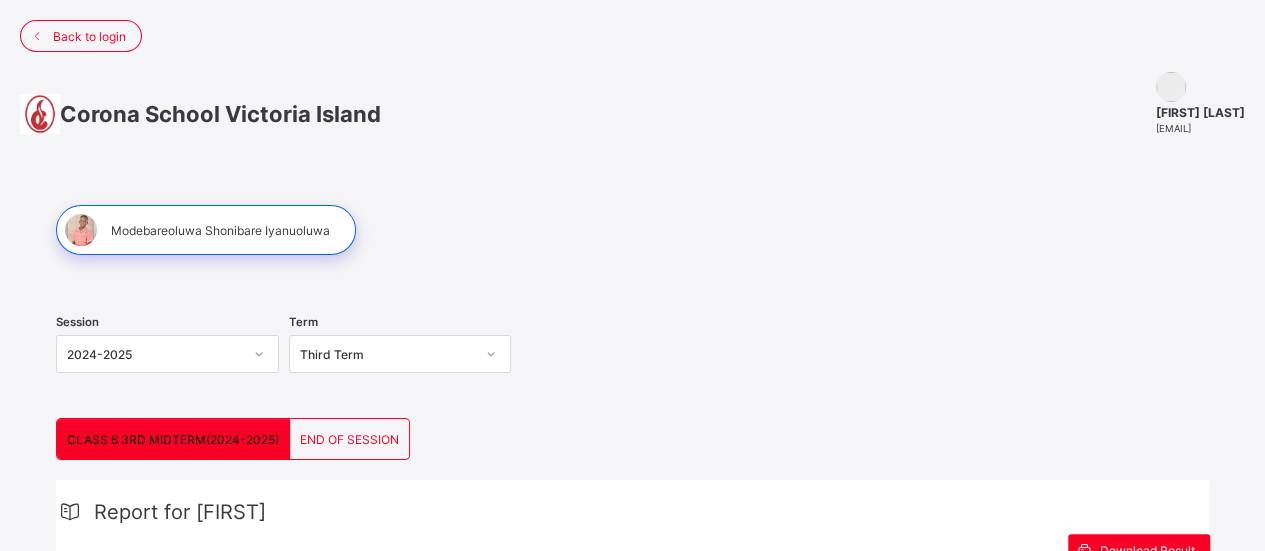 click on "END OF SESSION" at bounding box center (349, 439) 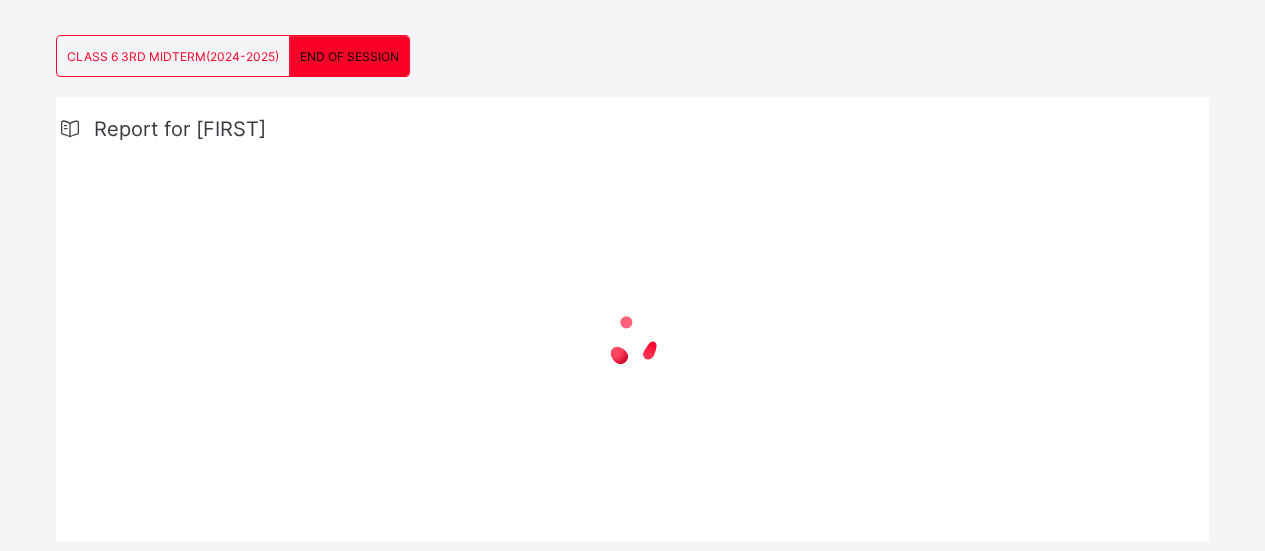 scroll, scrollTop: 420, scrollLeft: 0, axis: vertical 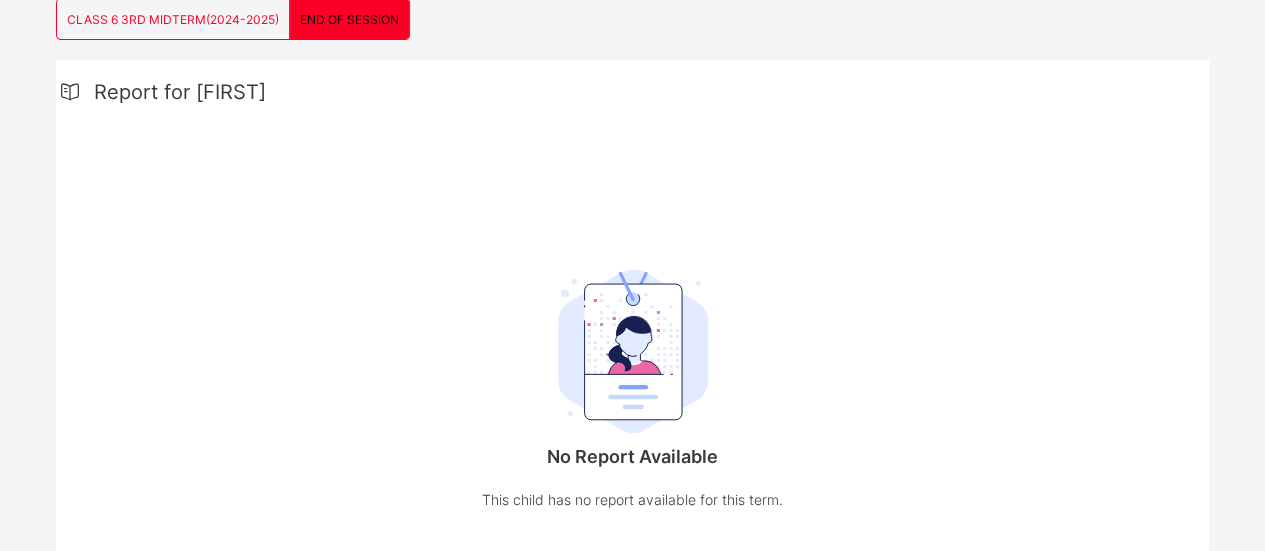 click on "Report for Modebareoluwa No Report Available This child has no report available for this term. View Previous Term's Result" at bounding box center [632, 327] 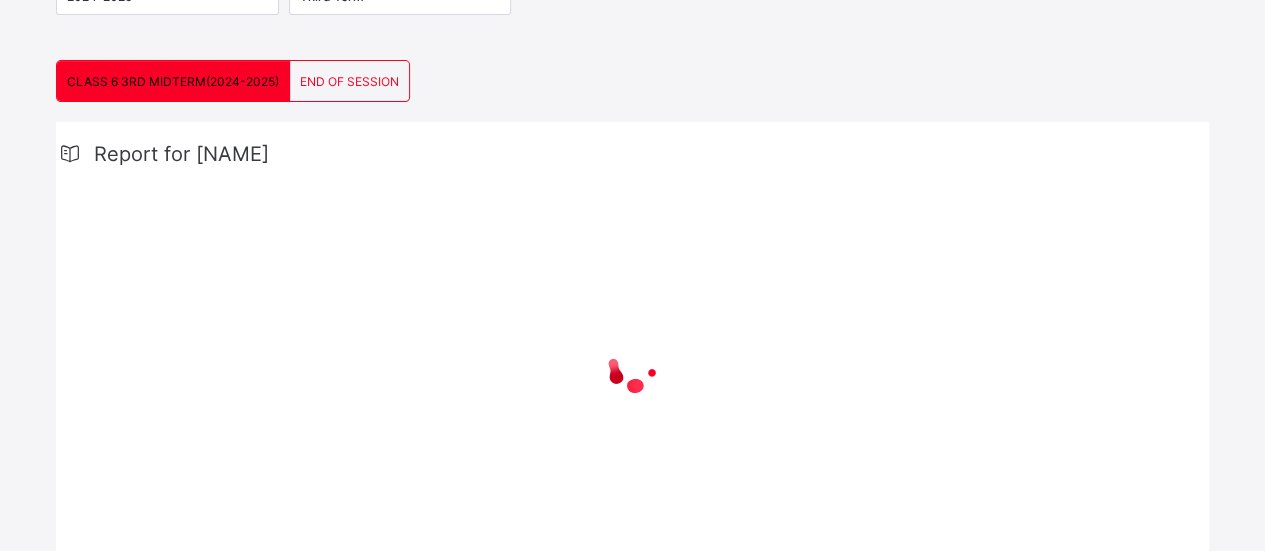 scroll, scrollTop: 336, scrollLeft: 0, axis: vertical 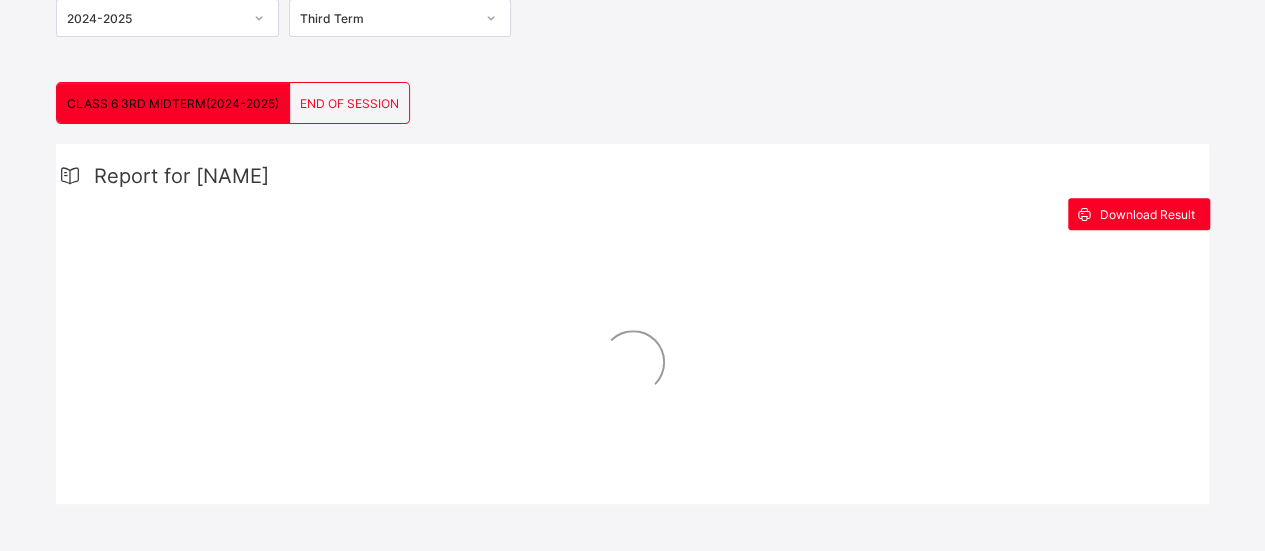 click on "END OF SESSION" at bounding box center [349, 103] 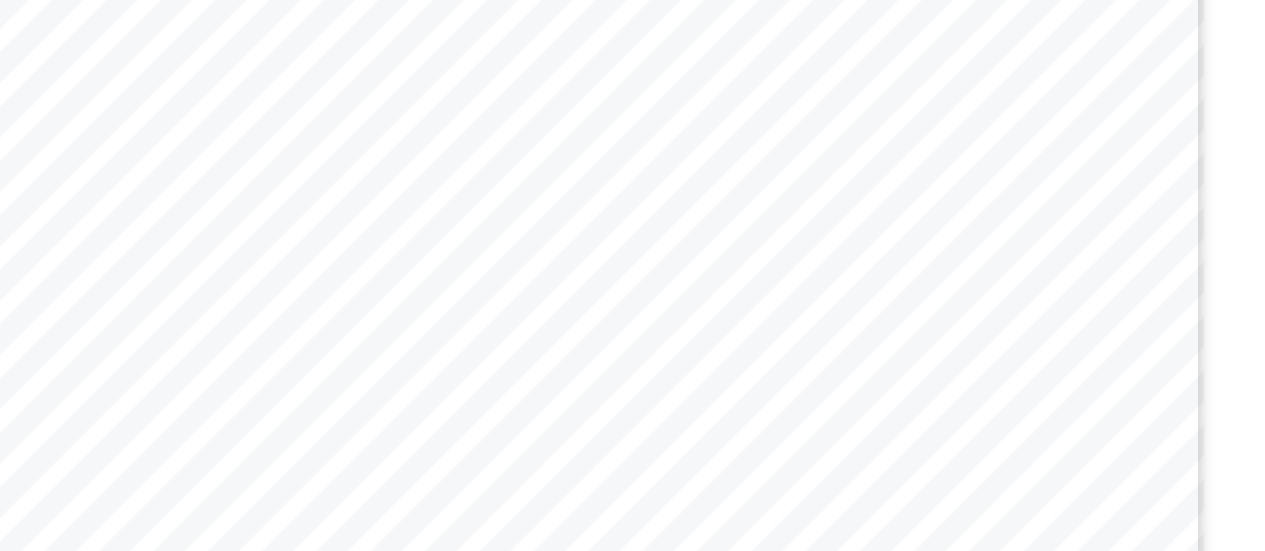 scroll, scrollTop: 811, scrollLeft: 0, axis: vertical 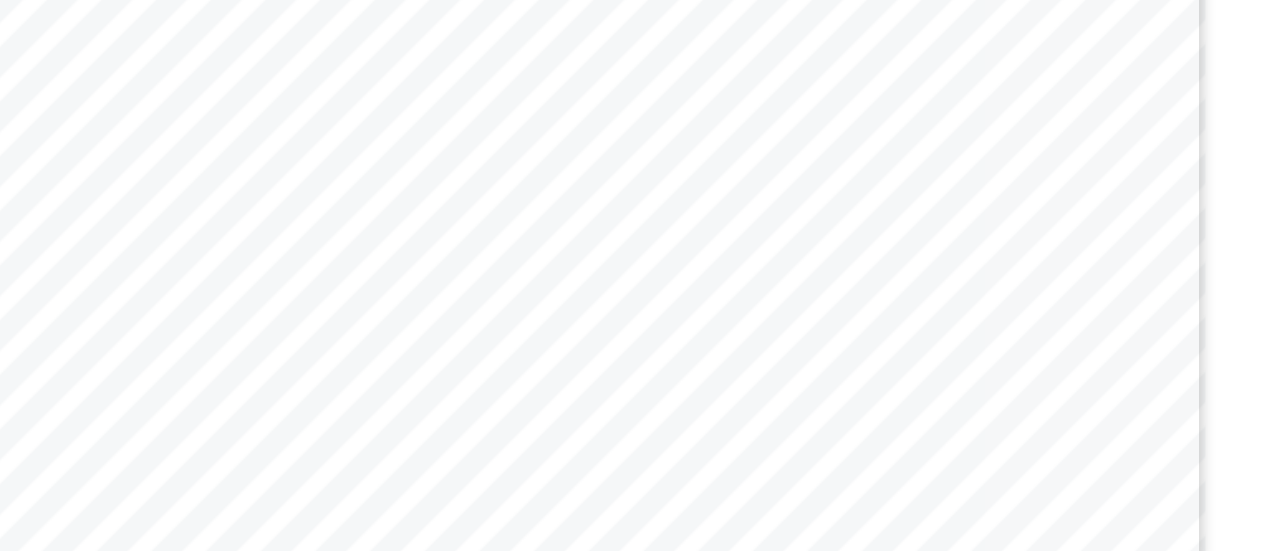 click on "Page 1   Powered by Flexisaf Edusoft Limited | https://safsims.com COGNITIVE ABILITY   PUPIL’S CONTINUOUS ASSESSMENT REPORT (ANNUAL RESULT) SUBJECTS   TOTAL MARKS CA TEST 1 C.A. TEST 2 C.A. TEST 3 C.A. TEST 4 C.A. TEST 5 C.A. SCORE EXAM SCORE TERM TOTAL   GRADE   CLASS AVG 1ST TERM 2ND TERM 3RD TERM YEAR AVG   TEACHER’S REMARKS COMPREHENSION   20   16.0   20.0   20.0   20.0   20.0   19.2   16.0   17.6   17.6   17.2   16.4   17.6   17.1 CREATIVE WRITING   10   7.0   7.0   8.5   7.5   9.0   7.8   8.5   8.2   7.7   7.6   7.0   8.2   7.6 GRAMMAR   40   38.0   40.0   32.6   40.0   40.0   38.1   32.0   35.1   31.7   34.4   31.2   35.1   33.6 READING   10   9.0   9.0   9.5   9.0   9.0   9.1   9.0   9.1   8.9   8.7   8.9   9.1   8.9 SPELLING   10   8.5   10.0   10.0   6.5   10.0   9.0   8.0   8.5   7.8   7.4   7.9   8.5   7.9 VERBAL REASONING LITERACY 10   8.0   10.0   10.0   7.5   10.0   9.1   6.0   7.6 85.9 B 8.0   8.7   8.2   7.6   8.2 He is a gifted pupil who excels in all aspects of English Language.   80" at bounding box center [633, 153] 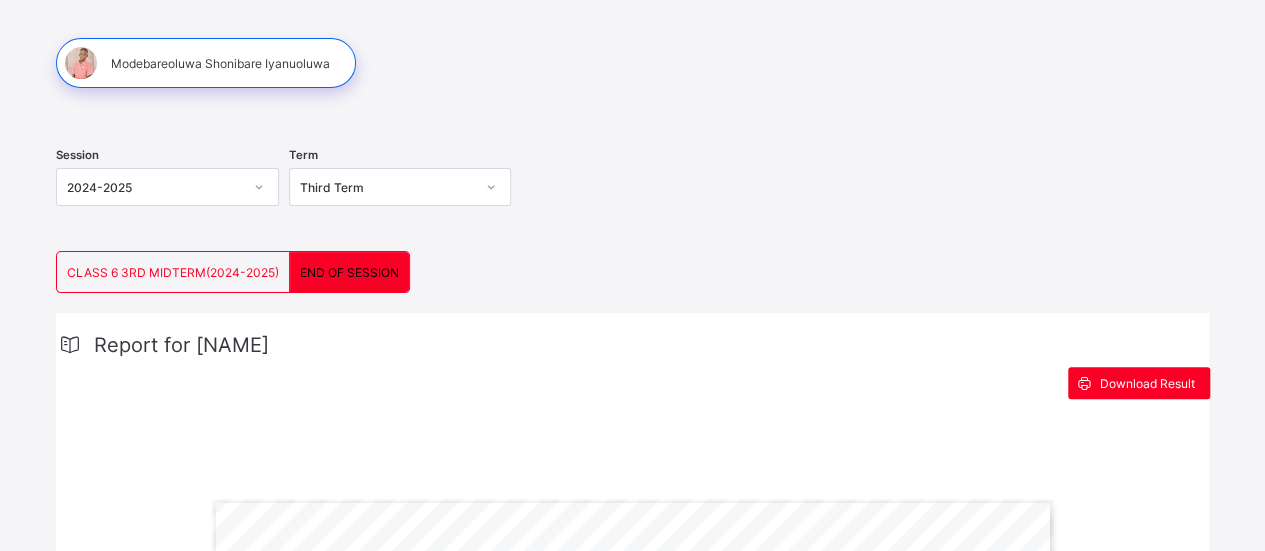 scroll, scrollTop: 204, scrollLeft: 0, axis: vertical 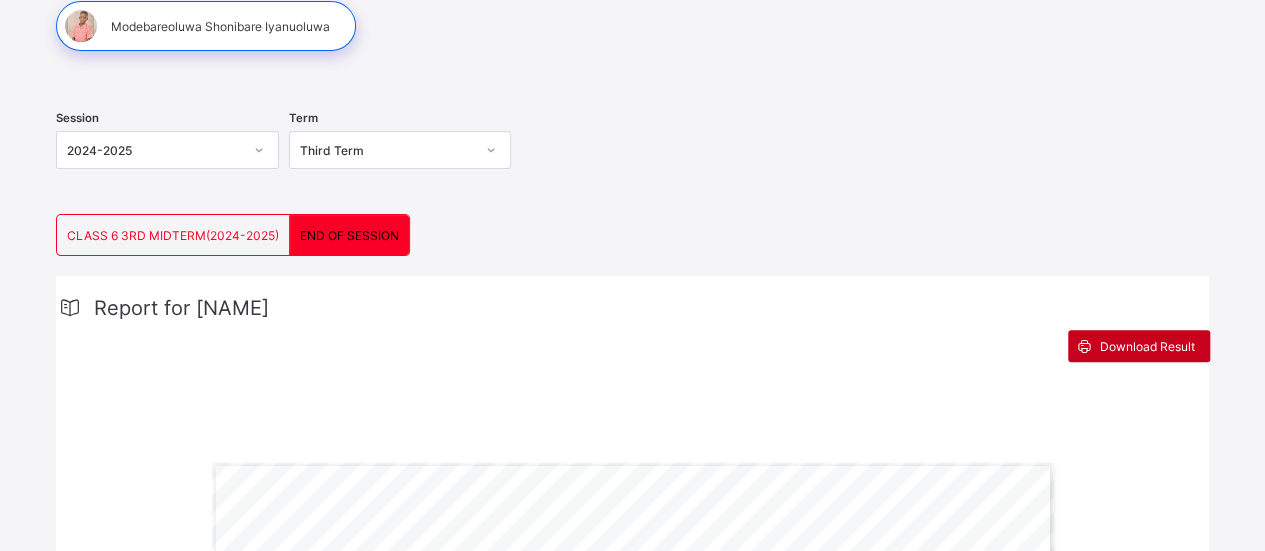 click on "Download Result" at bounding box center [1147, 346] 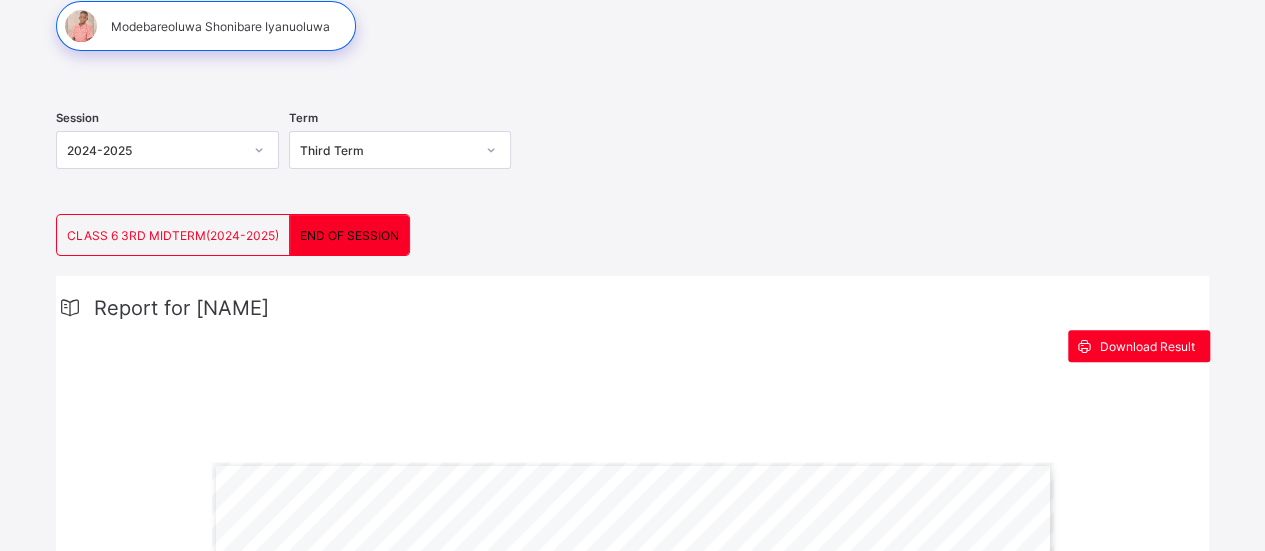 click 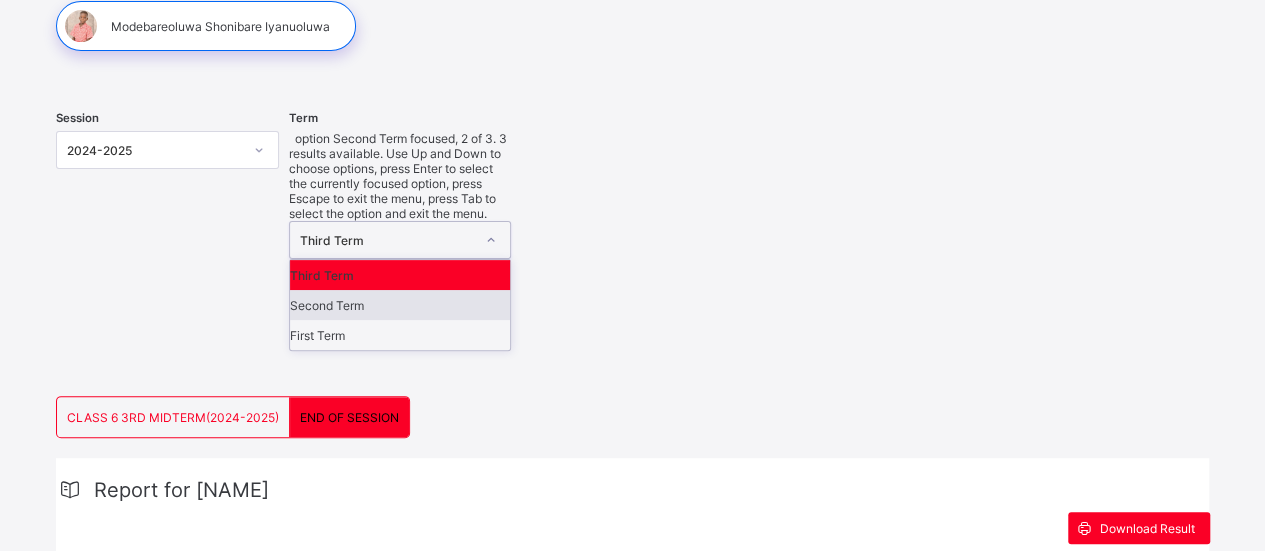 click on "Second Term" at bounding box center (400, 305) 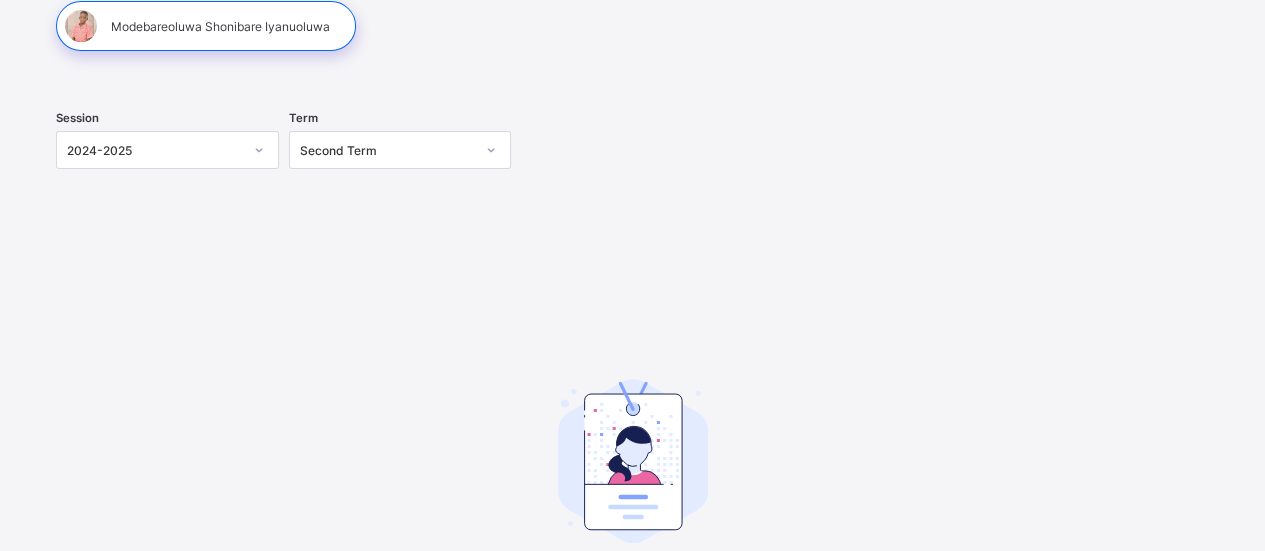 click on "Session 2024-2025 Term Second Term No Report Available This child has no report available for this term." at bounding box center [632, 376] 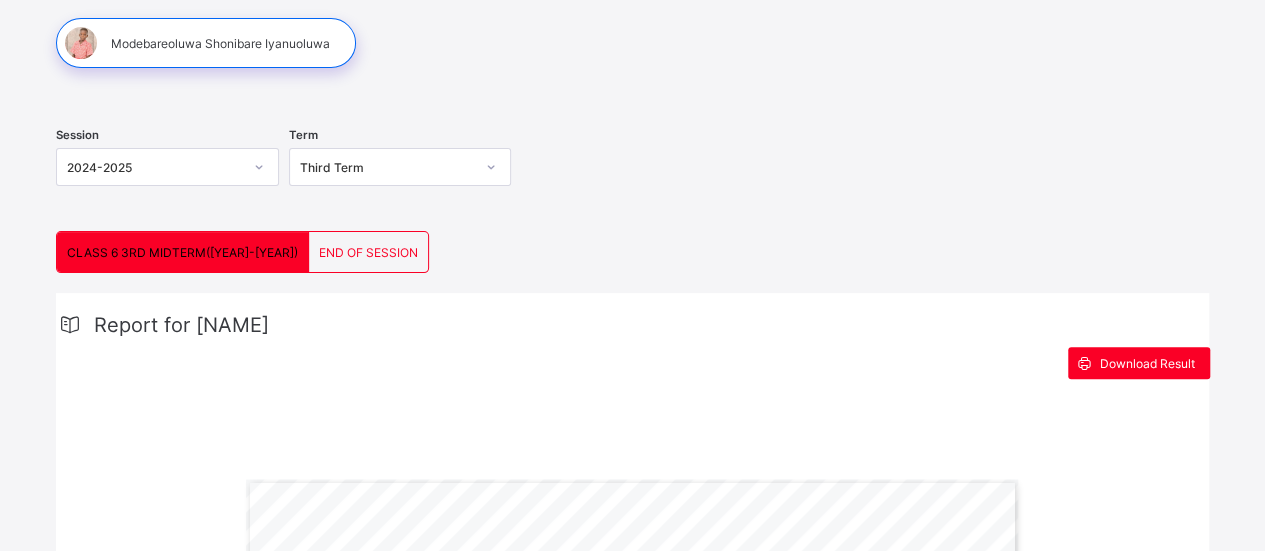 scroll, scrollTop: 180, scrollLeft: 0, axis: vertical 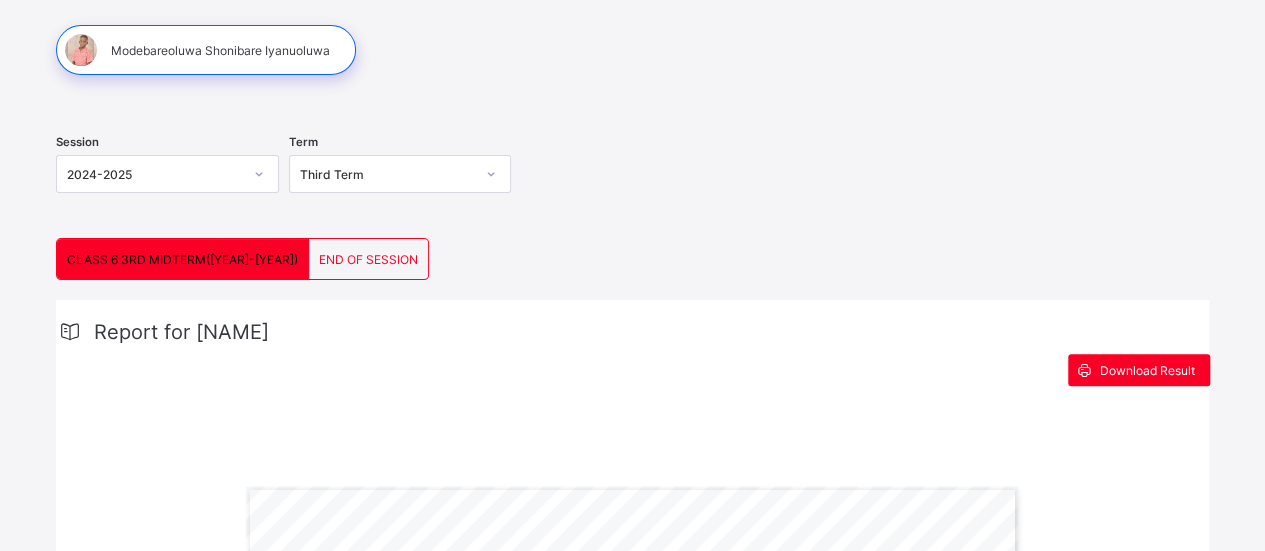 click on "END OF SESSION" at bounding box center (368, 259) 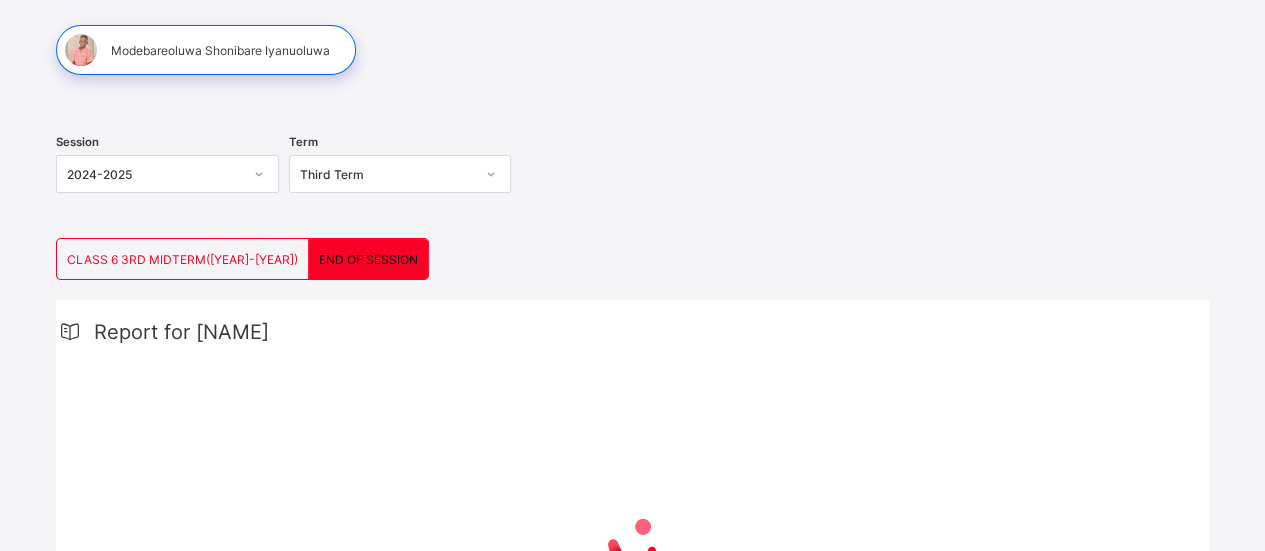 scroll, scrollTop: 180, scrollLeft: 0, axis: vertical 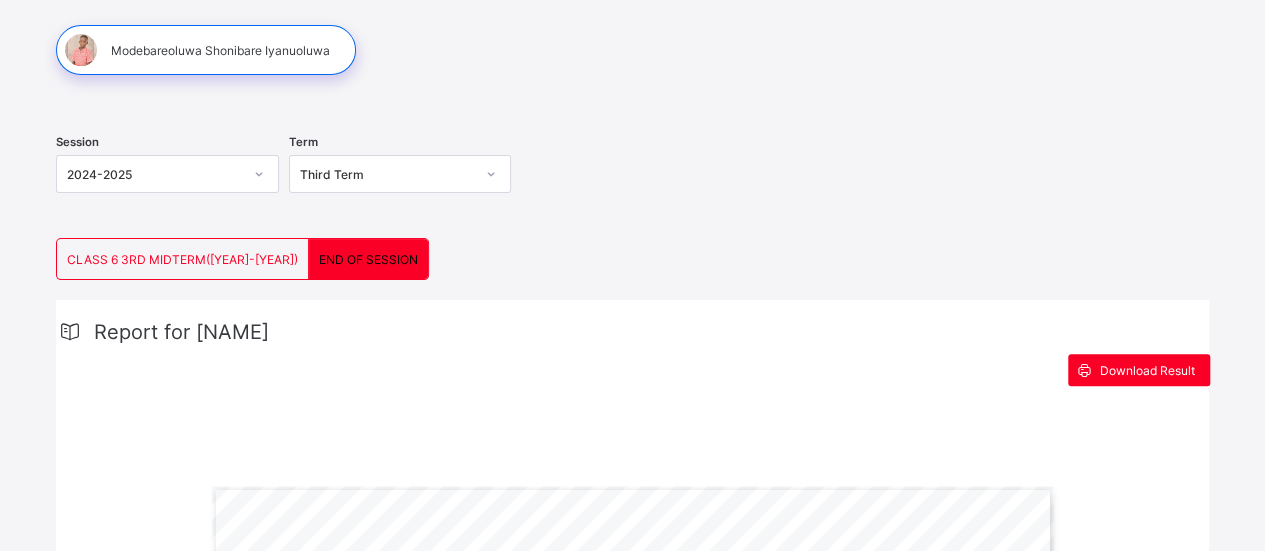 click at bounding box center (491, 174) 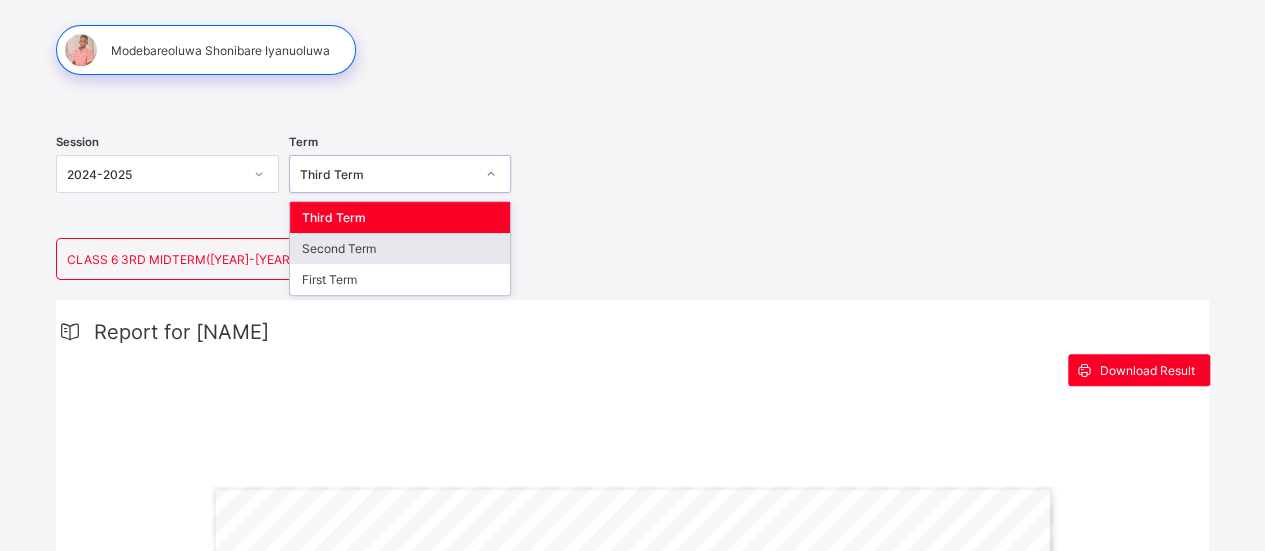 click on "Second Term" at bounding box center [400, 248] 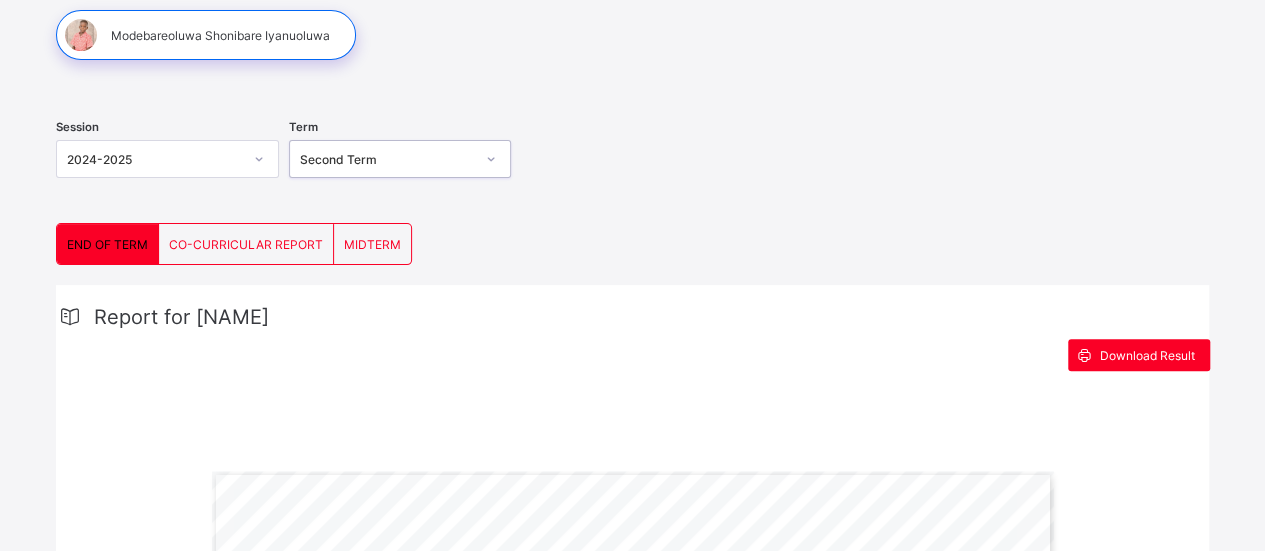 scroll, scrollTop: 196, scrollLeft: 0, axis: vertical 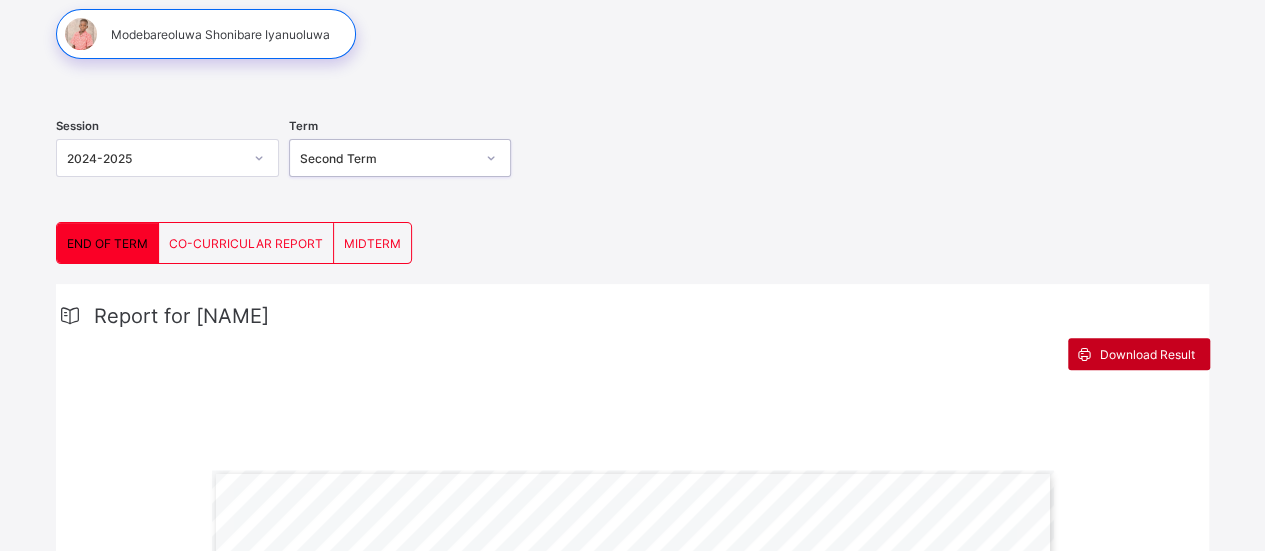 click at bounding box center [1084, 354] 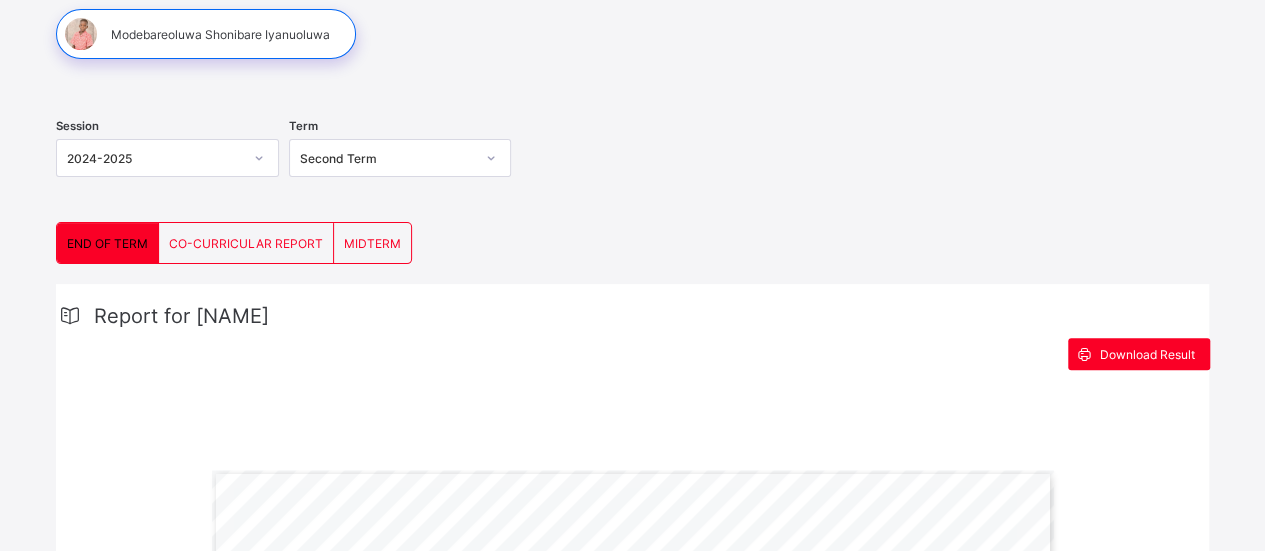 click on "CO-CURRICULAR REPORT" at bounding box center (246, 243) 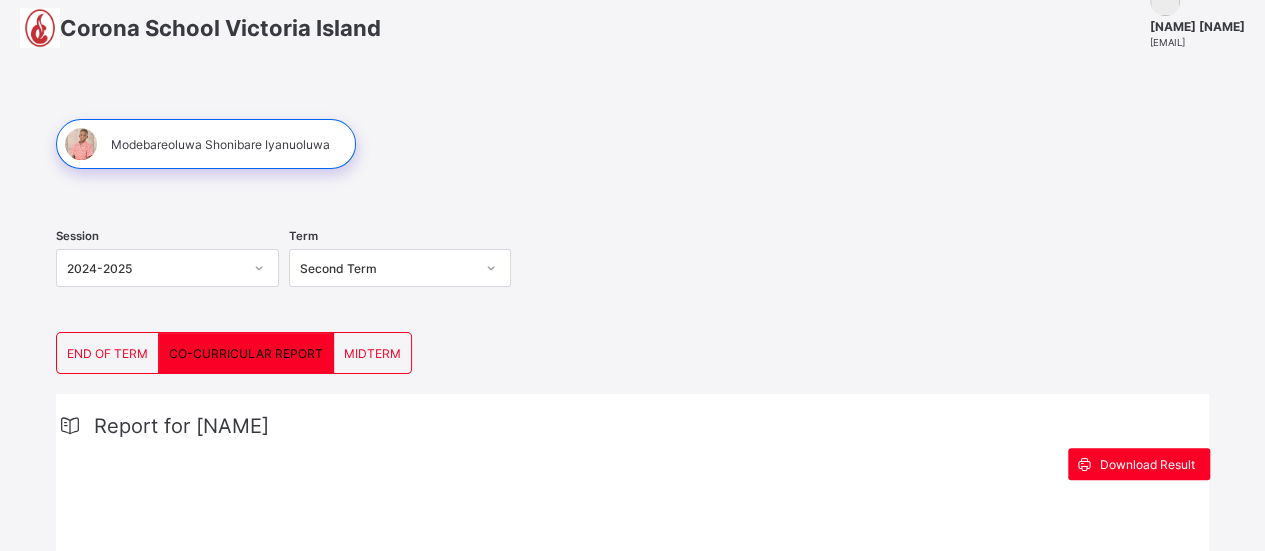 scroll, scrollTop: 0, scrollLeft: 0, axis: both 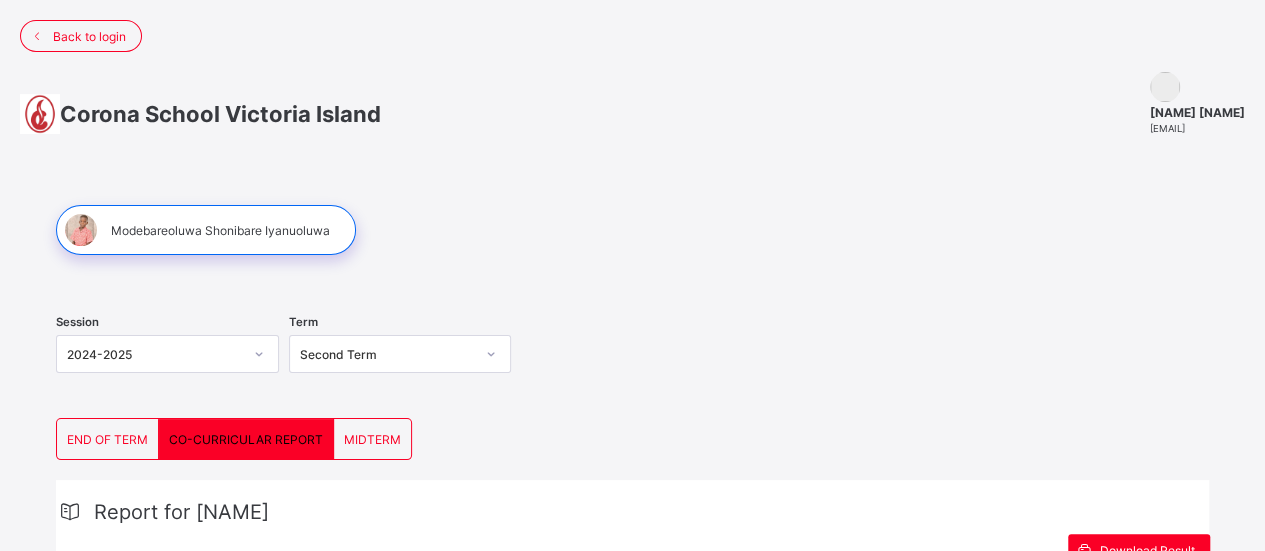 click on "MIDTERM" at bounding box center (372, 439) 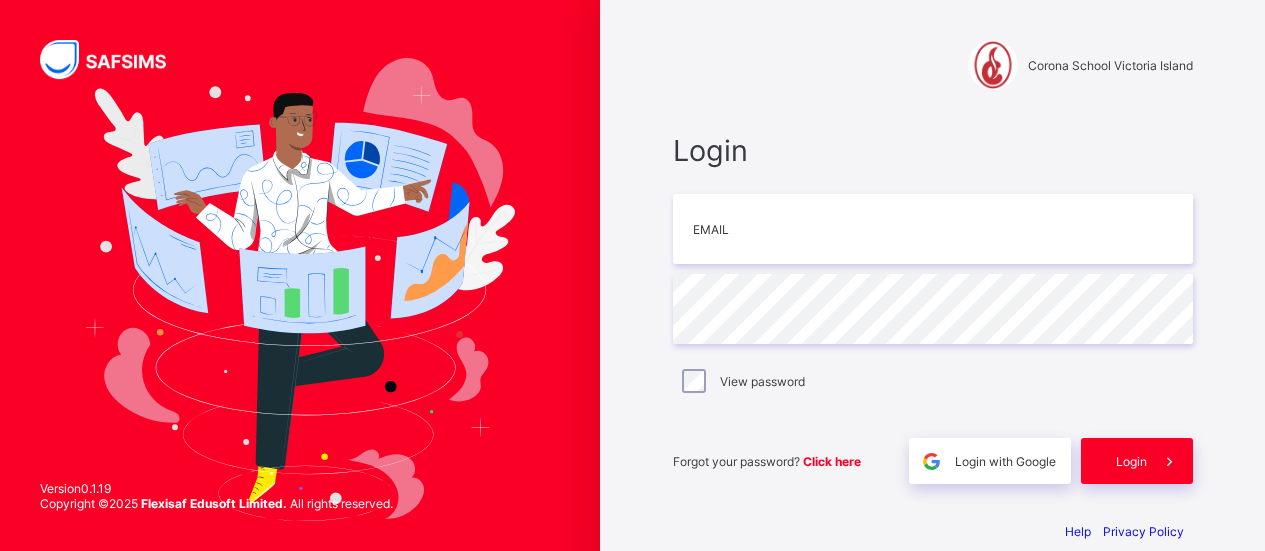 scroll, scrollTop: 0, scrollLeft: 0, axis: both 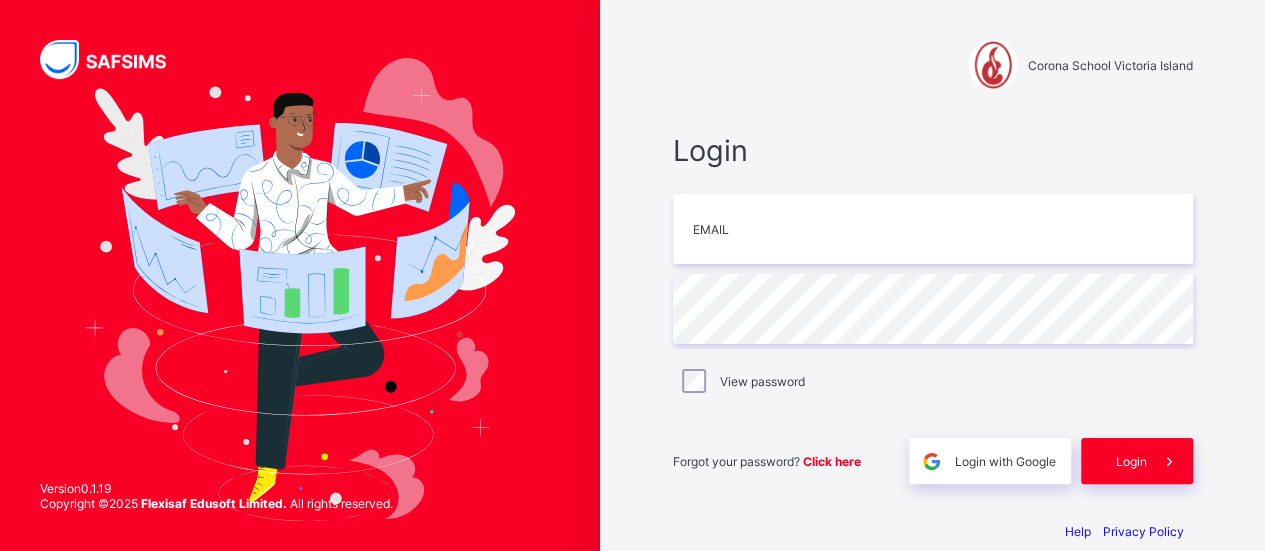 type on "**********" 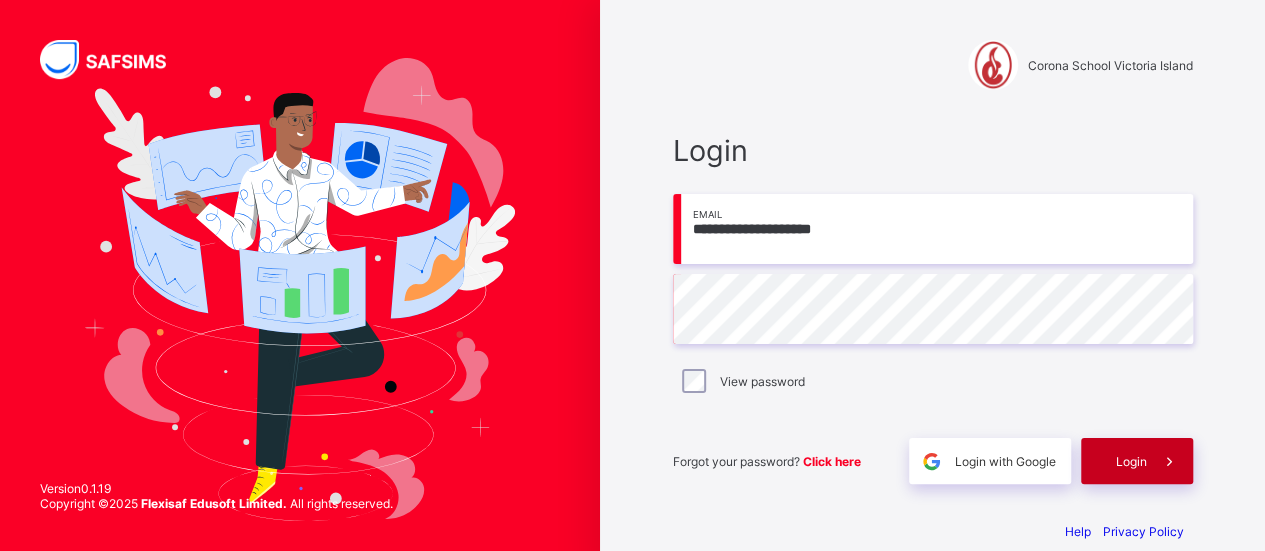 click on "Login" at bounding box center [1137, 461] 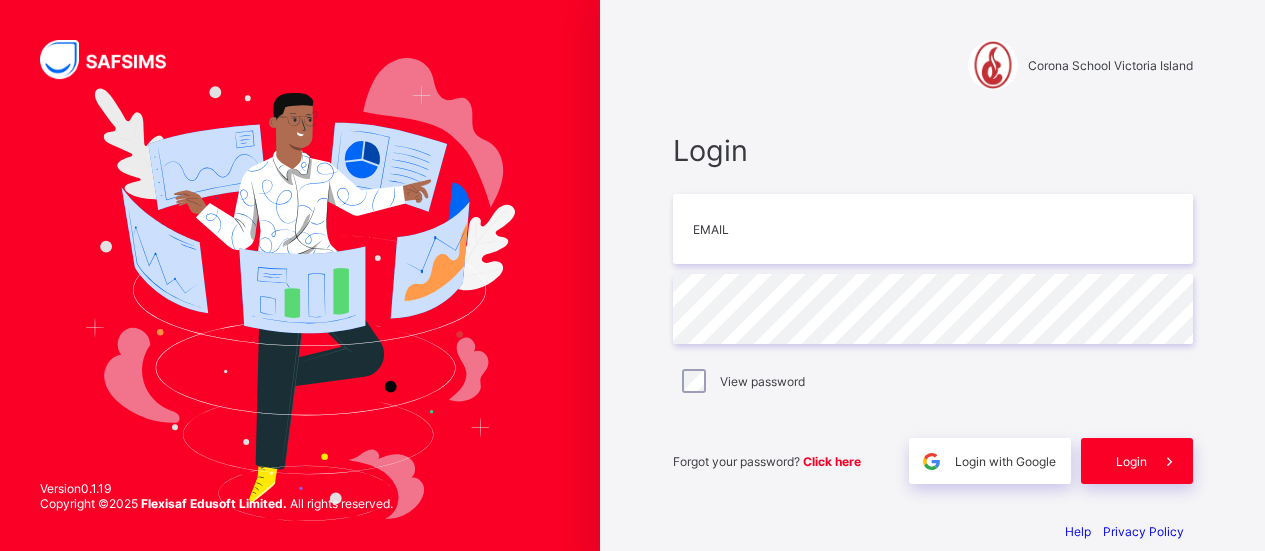 scroll, scrollTop: 0, scrollLeft: 0, axis: both 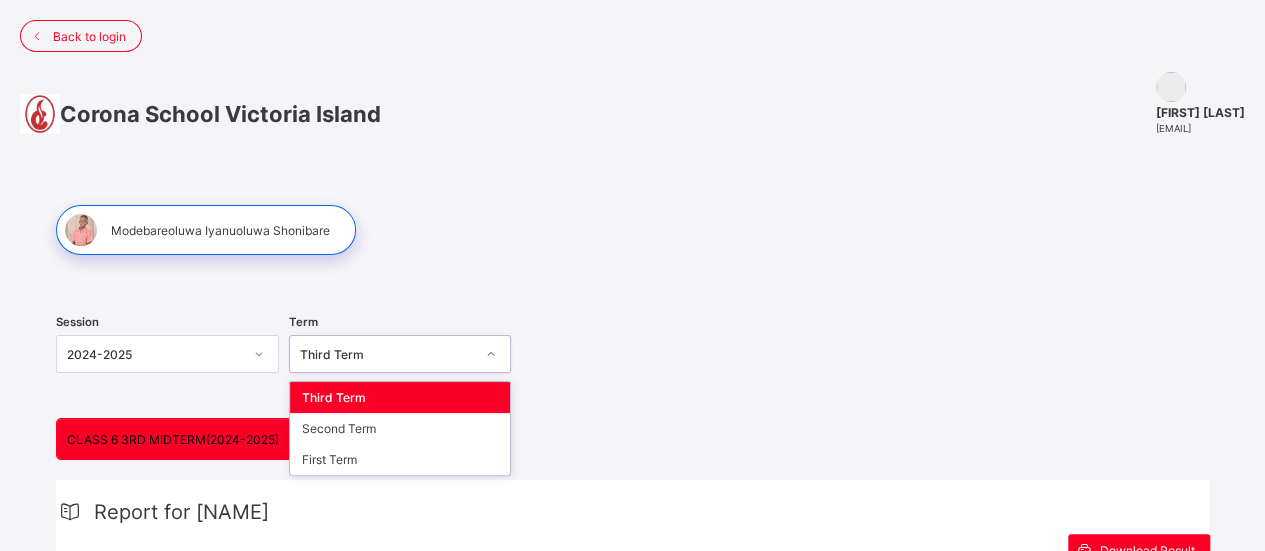 click 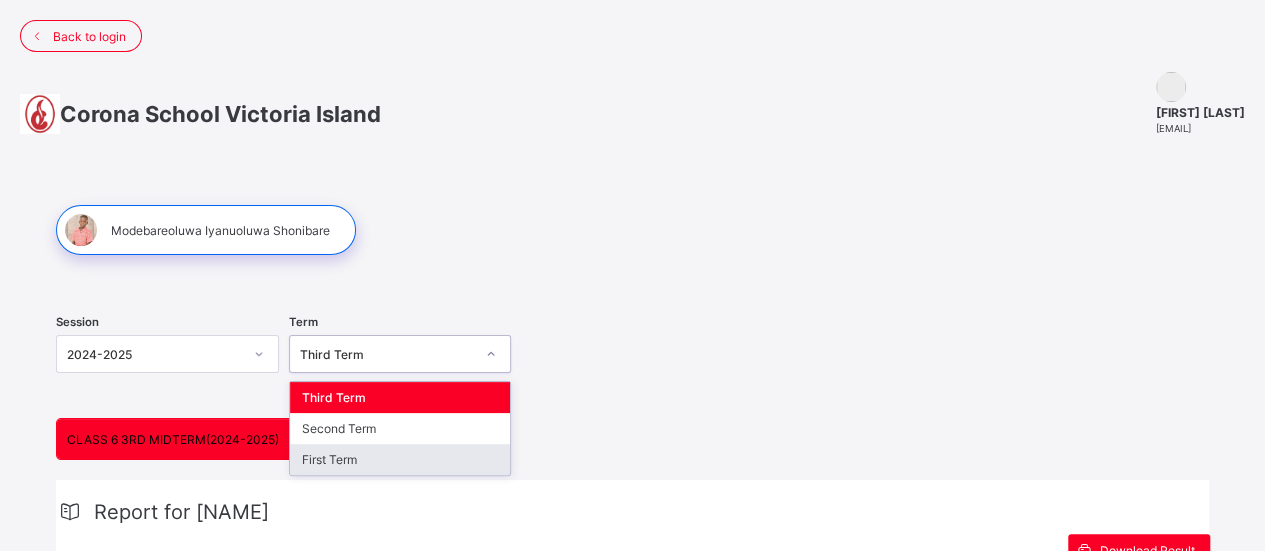 click on "First Term" at bounding box center [400, 459] 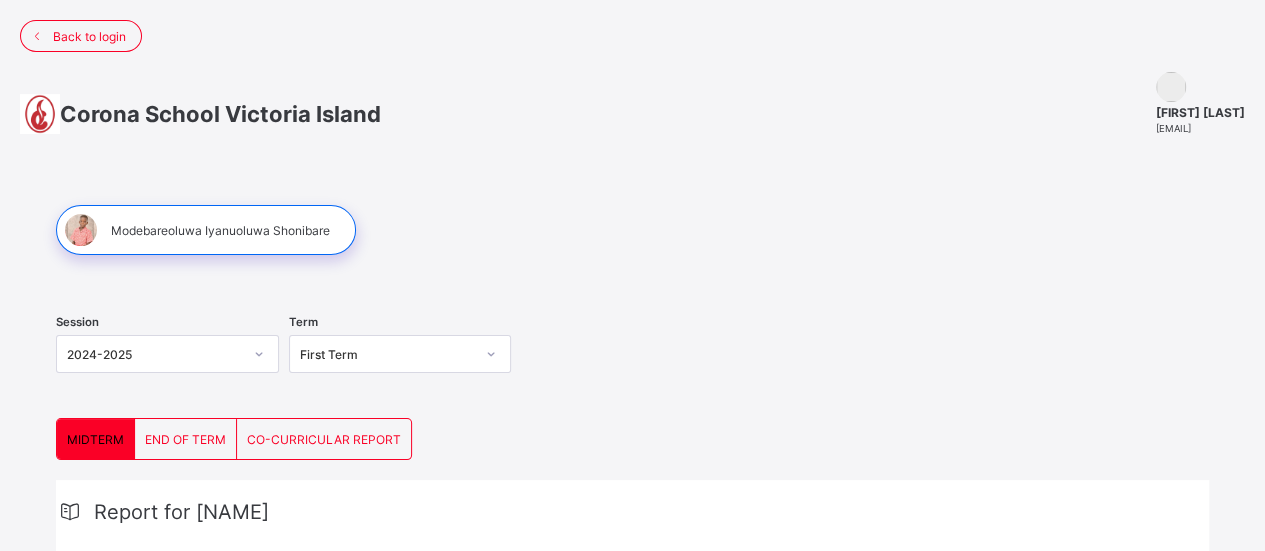 click on "END OF TERM" at bounding box center [185, 439] 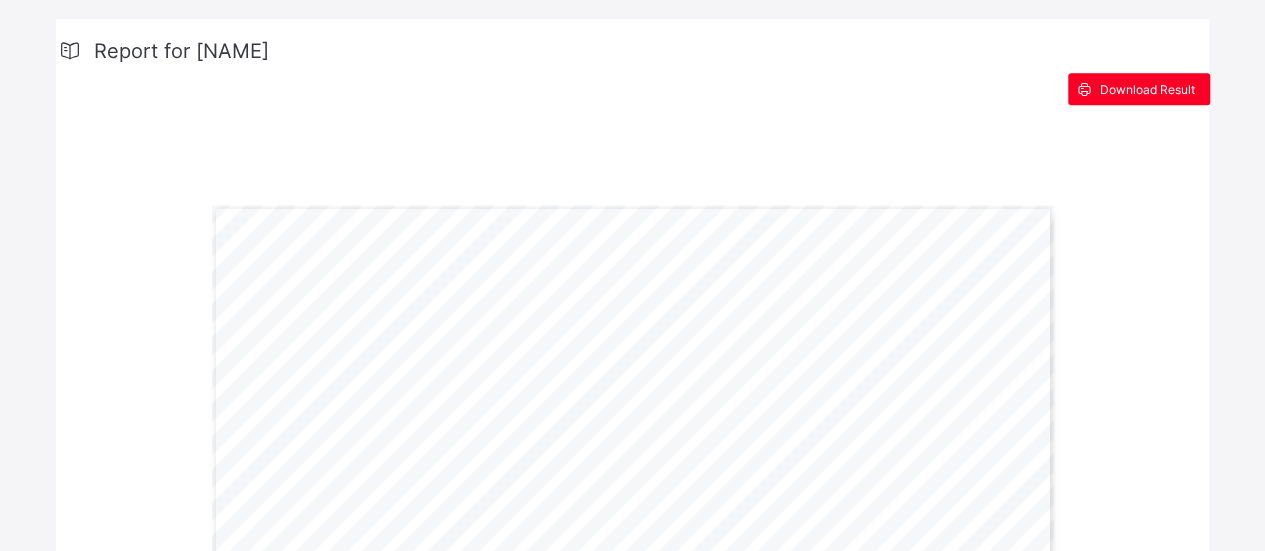 scroll, scrollTop: 456, scrollLeft: 0, axis: vertical 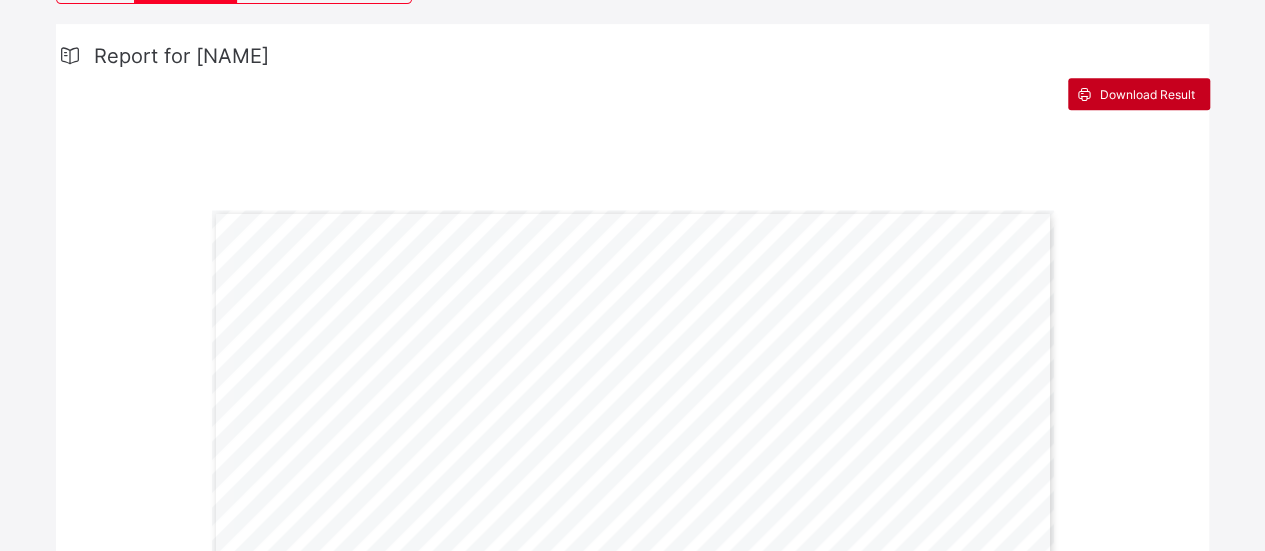 click on "Download Result" at bounding box center [1147, 94] 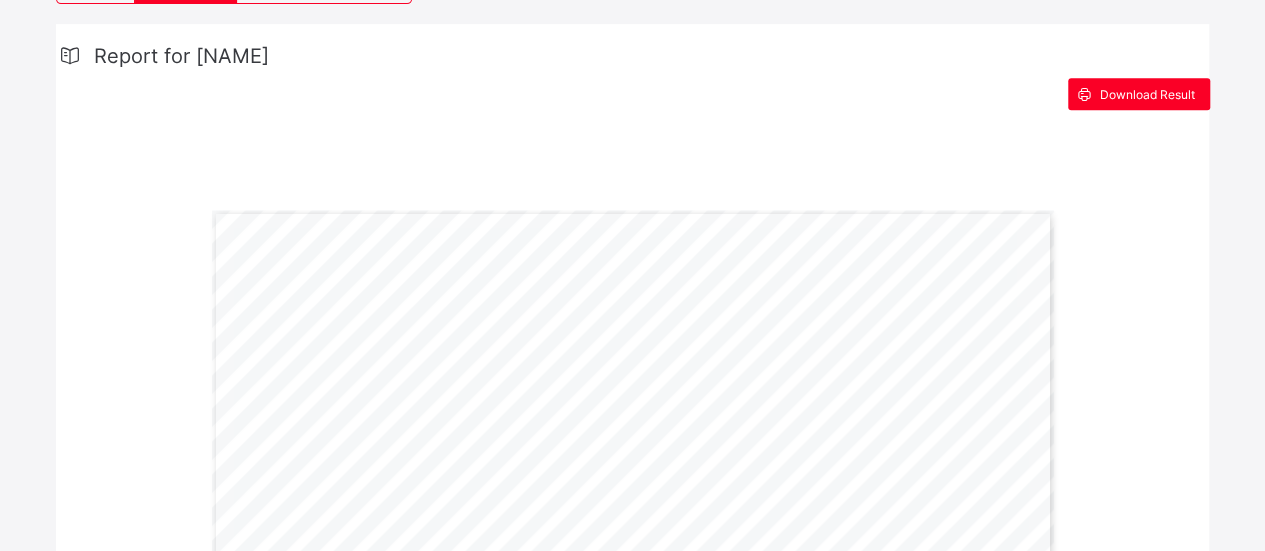 scroll, scrollTop: 0, scrollLeft: 0, axis: both 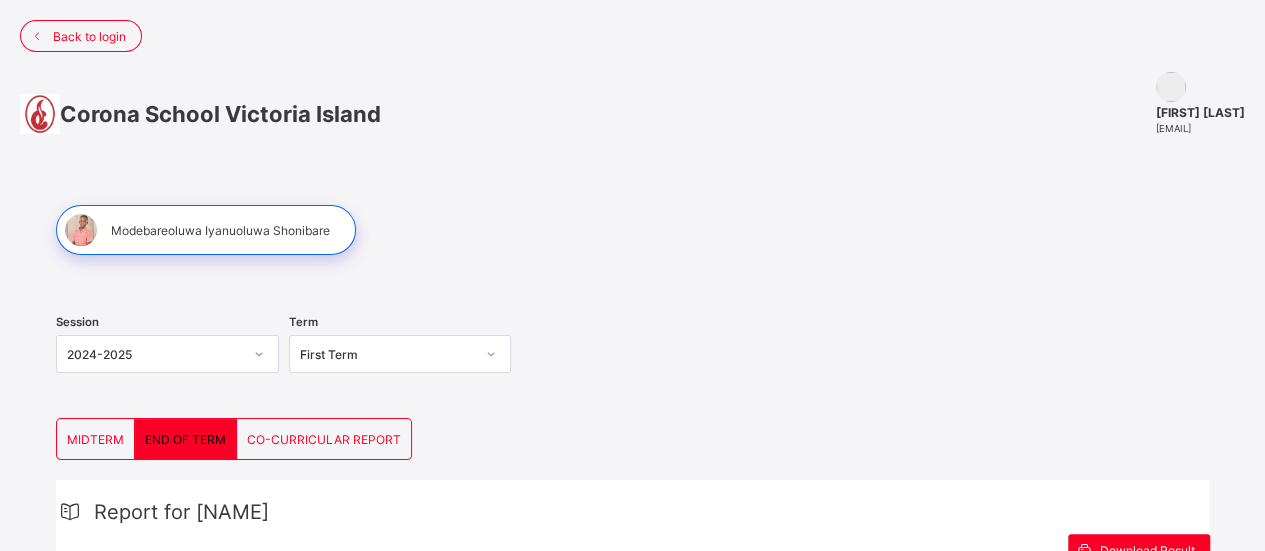 click 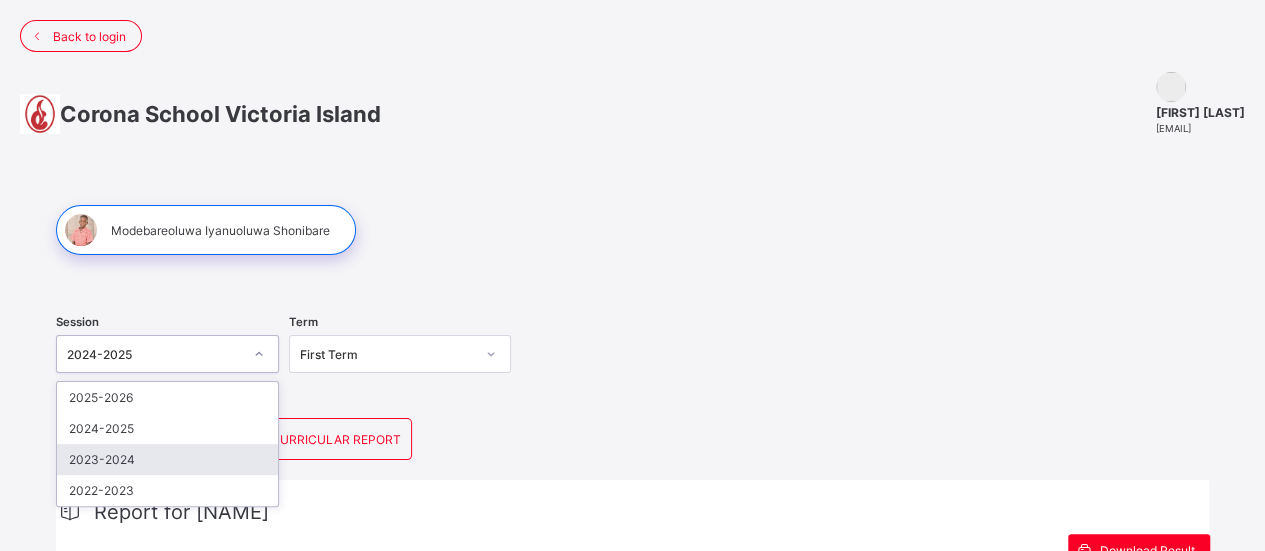 click on "2023-2024" at bounding box center (167, 459) 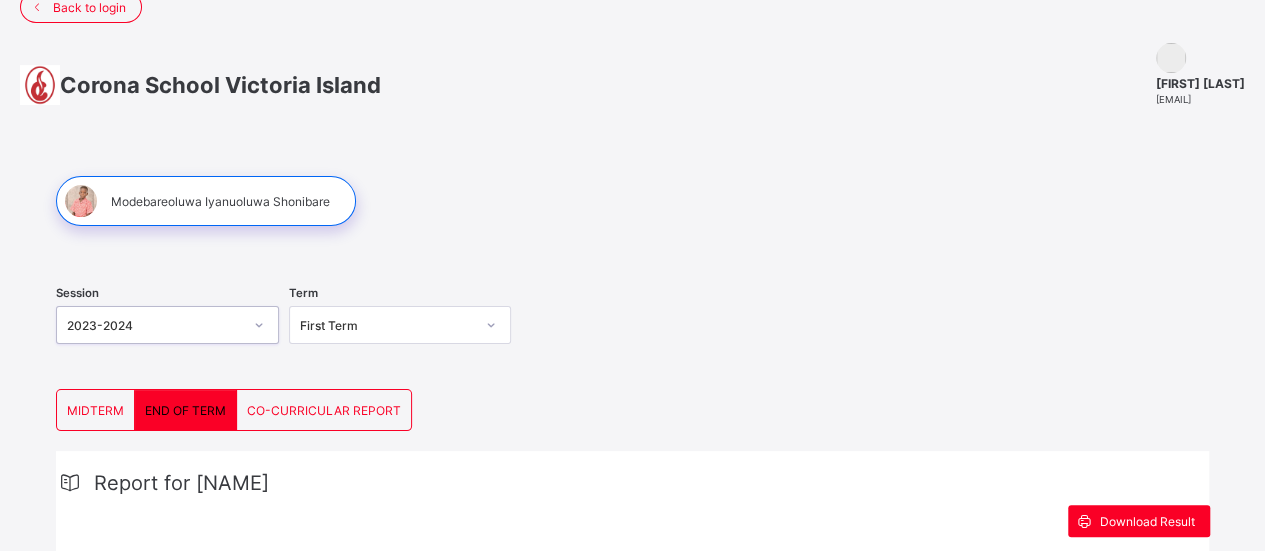 scroll, scrollTop: 24, scrollLeft: 0, axis: vertical 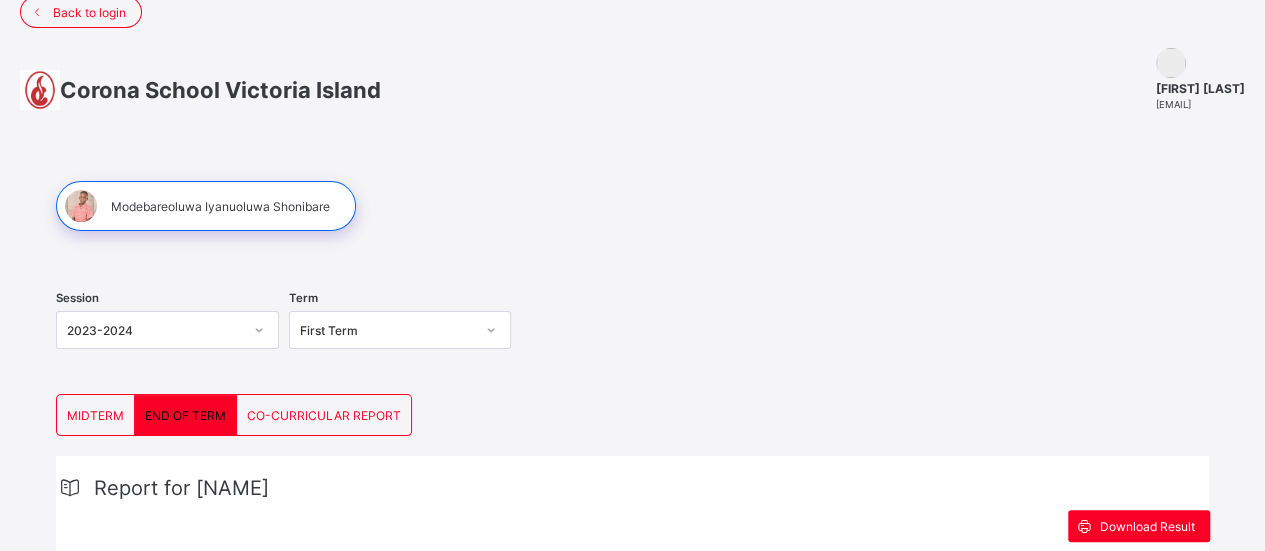 click on "MIDTERM" at bounding box center (95, 415) 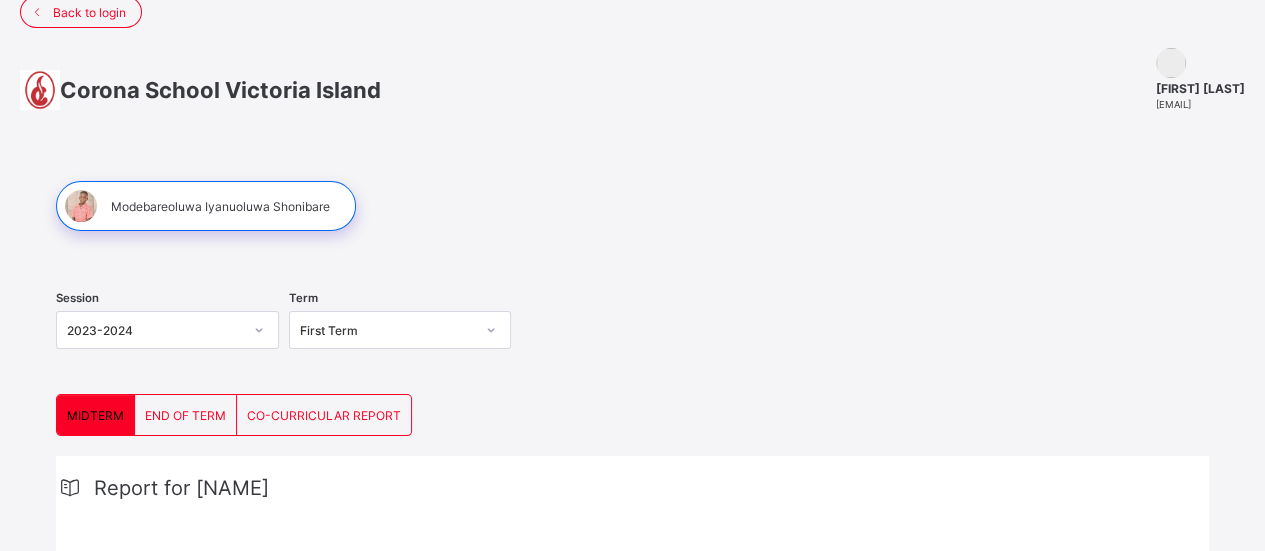 click on "END OF TERM" at bounding box center [185, 415] 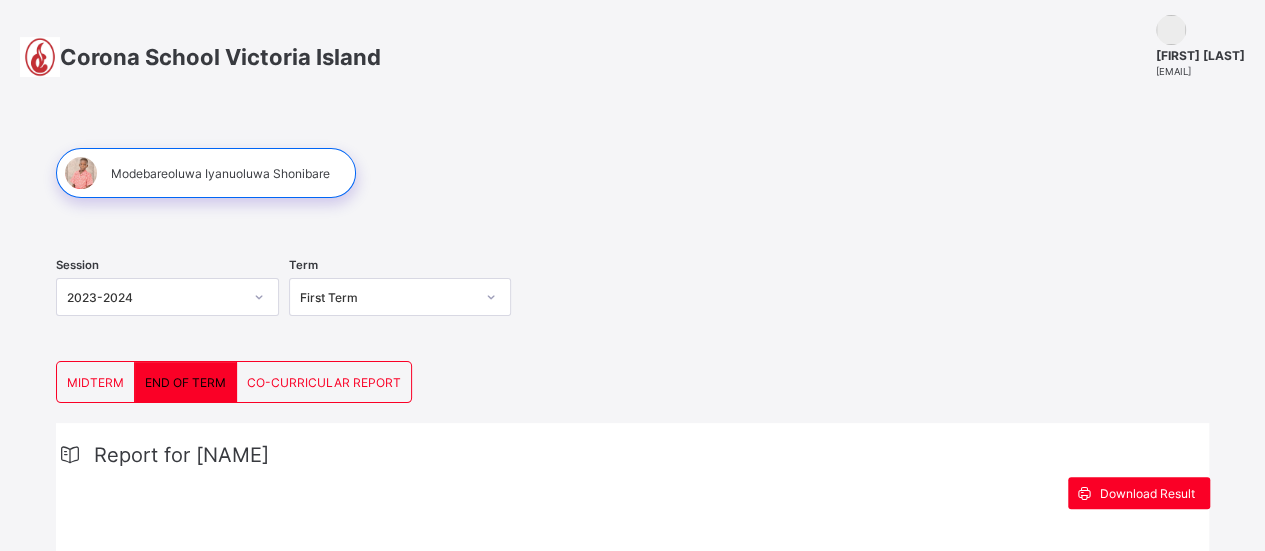 scroll, scrollTop: 0, scrollLeft: 0, axis: both 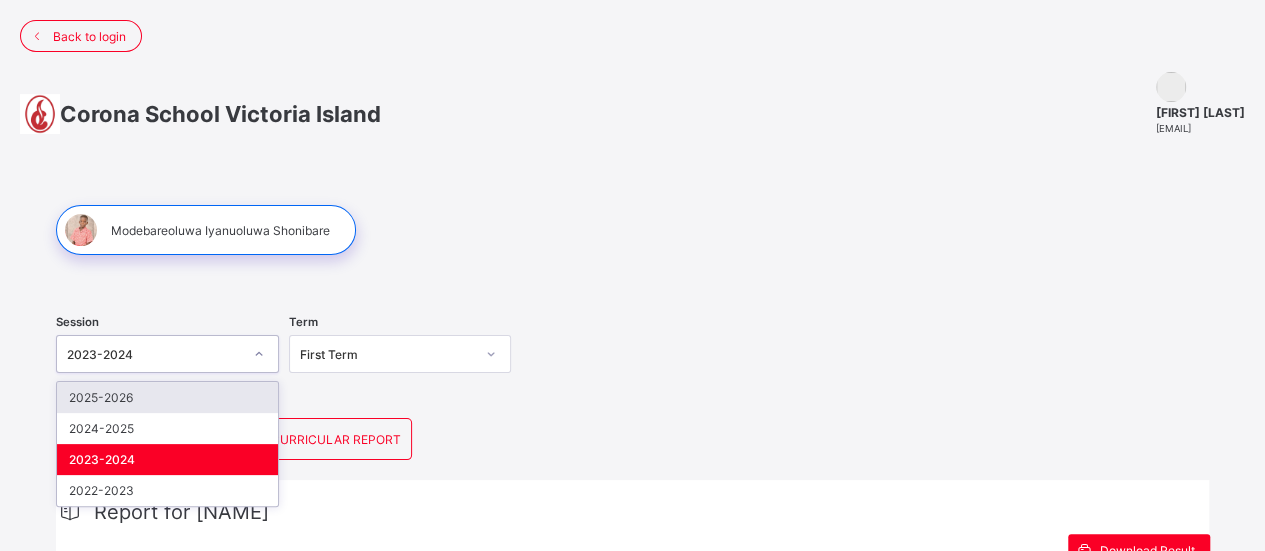click at bounding box center (259, 354) 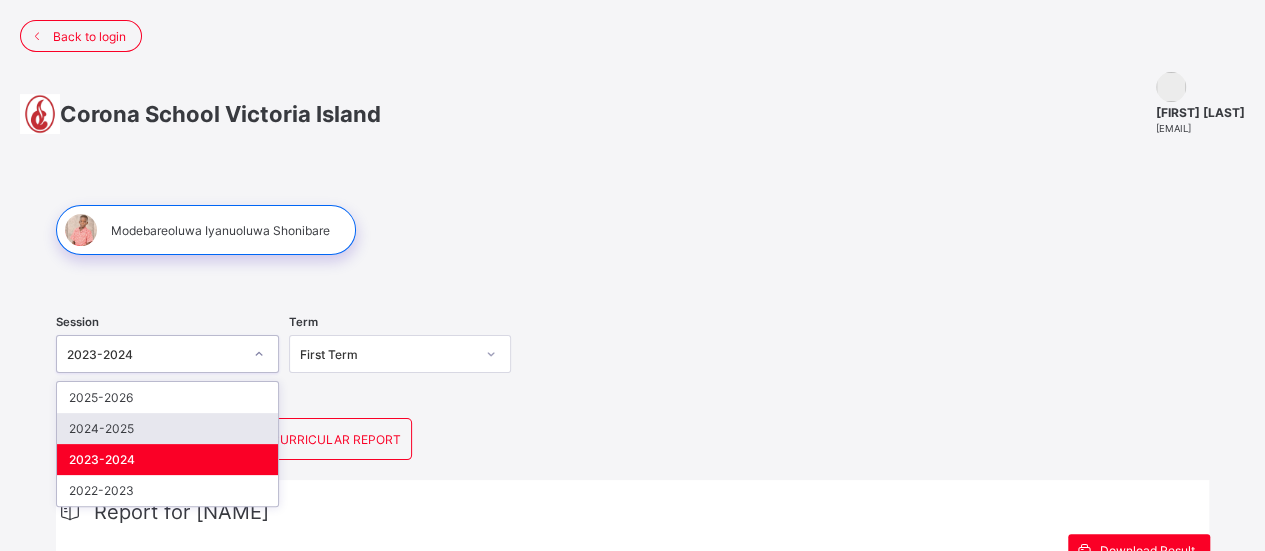 click on "2024-2025" at bounding box center [167, 428] 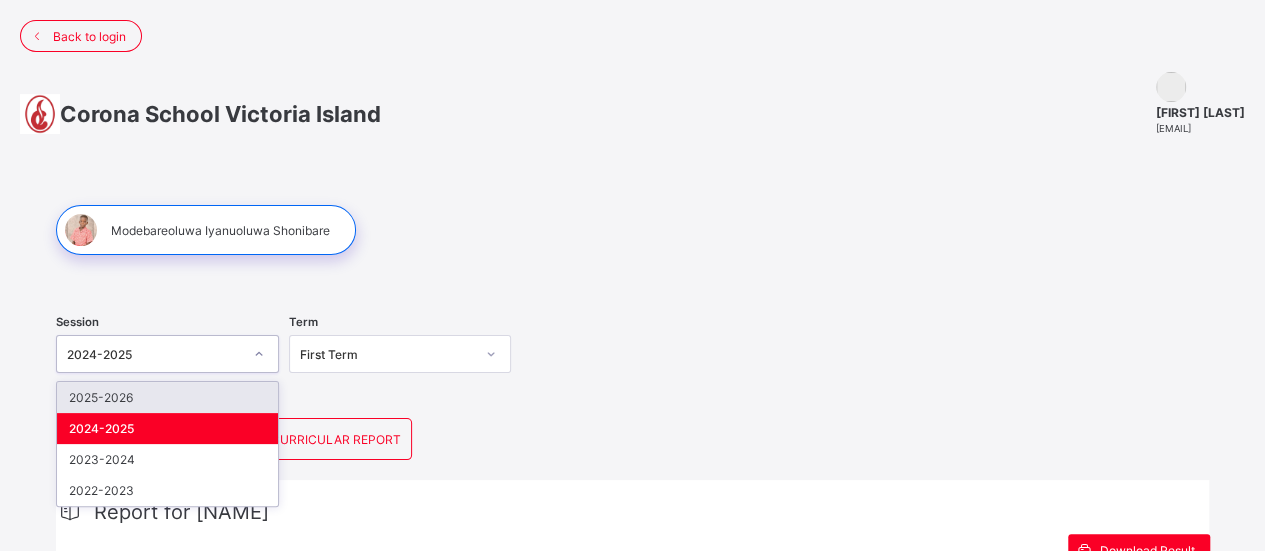 click 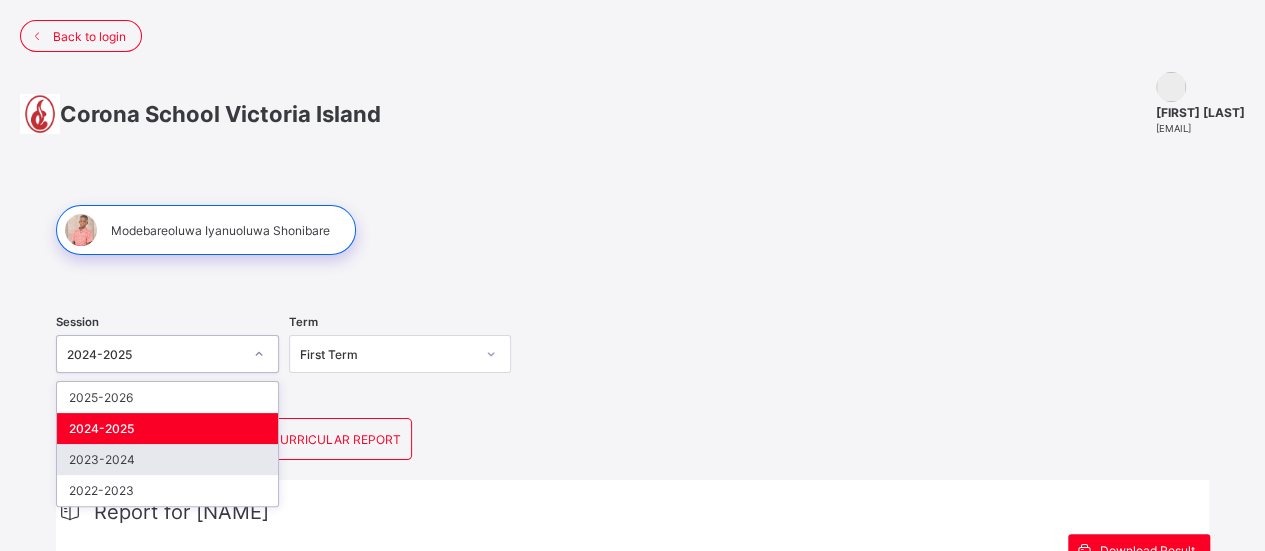 click on "2023-2024" at bounding box center [167, 459] 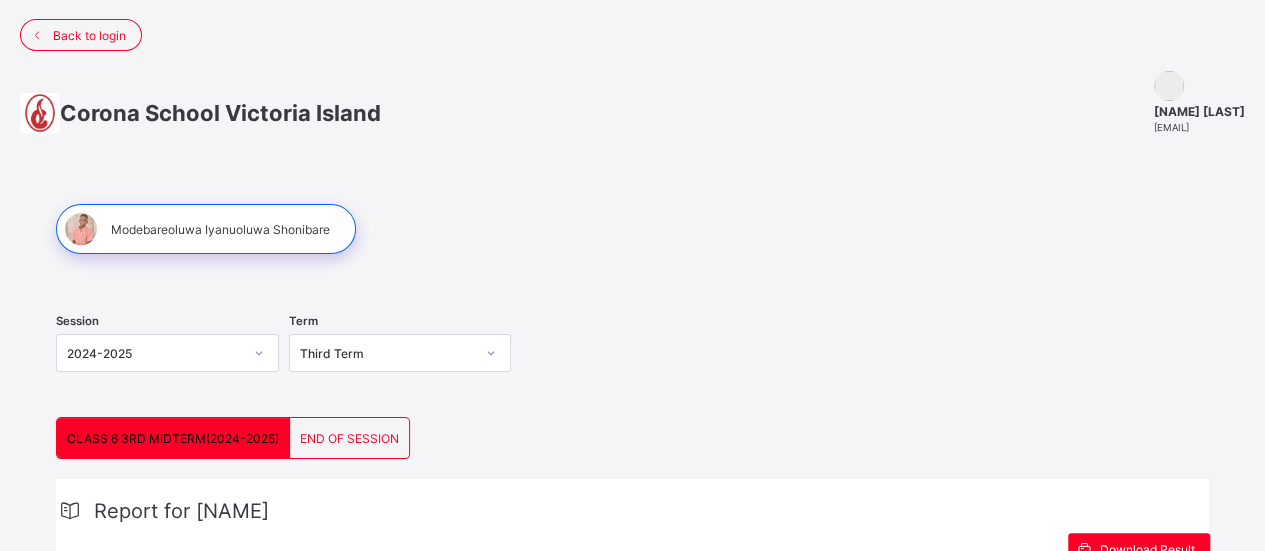 scroll, scrollTop: 0, scrollLeft: 0, axis: both 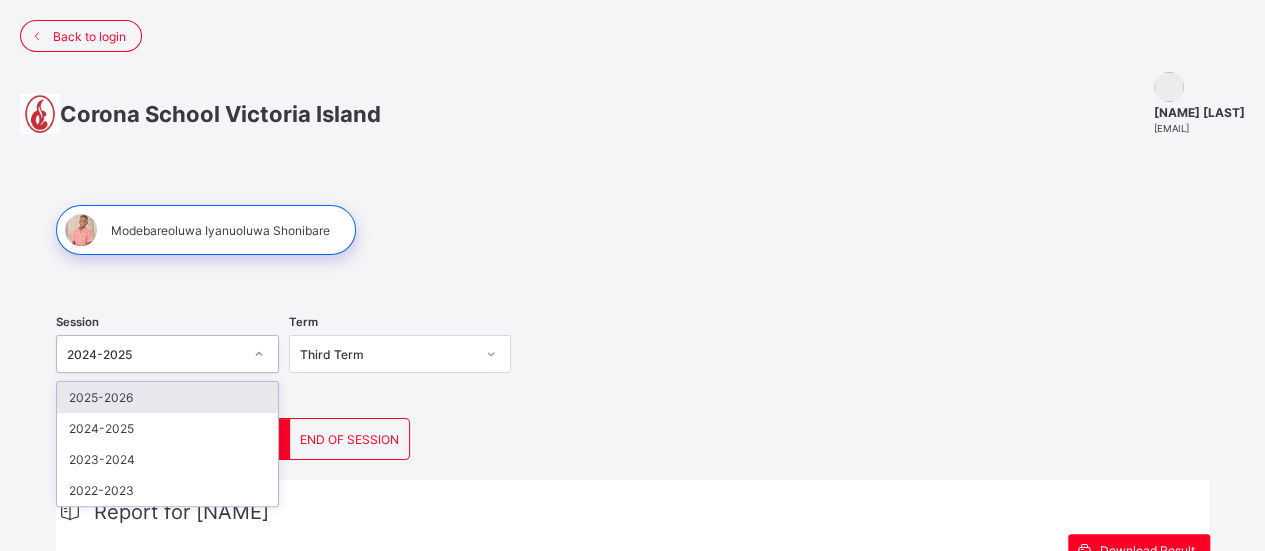 click 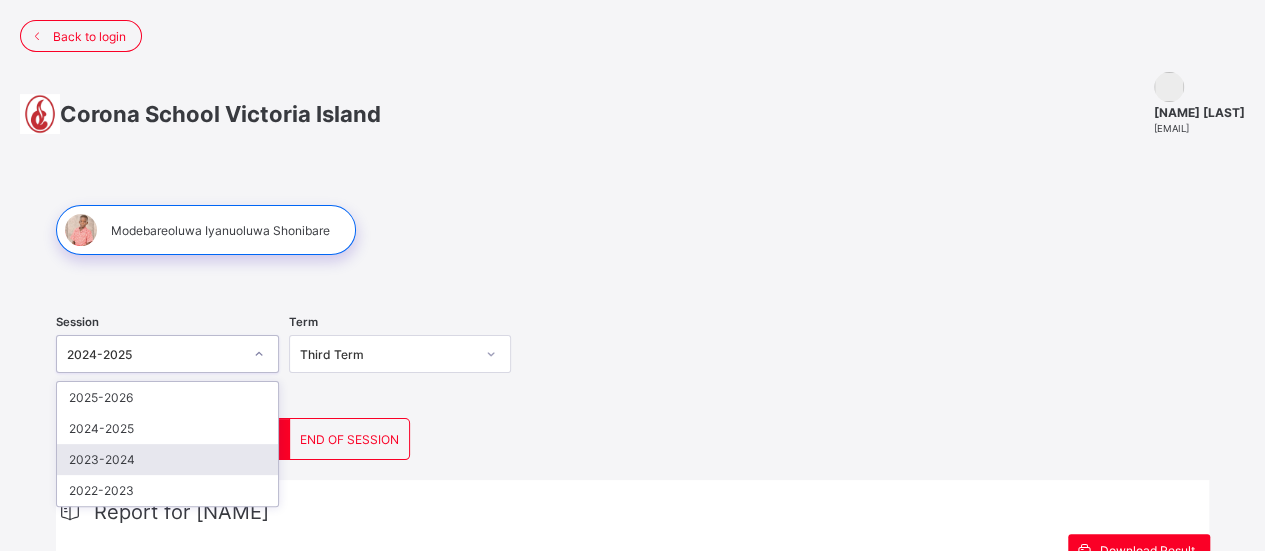 click on "2023-2024" at bounding box center [167, 459] 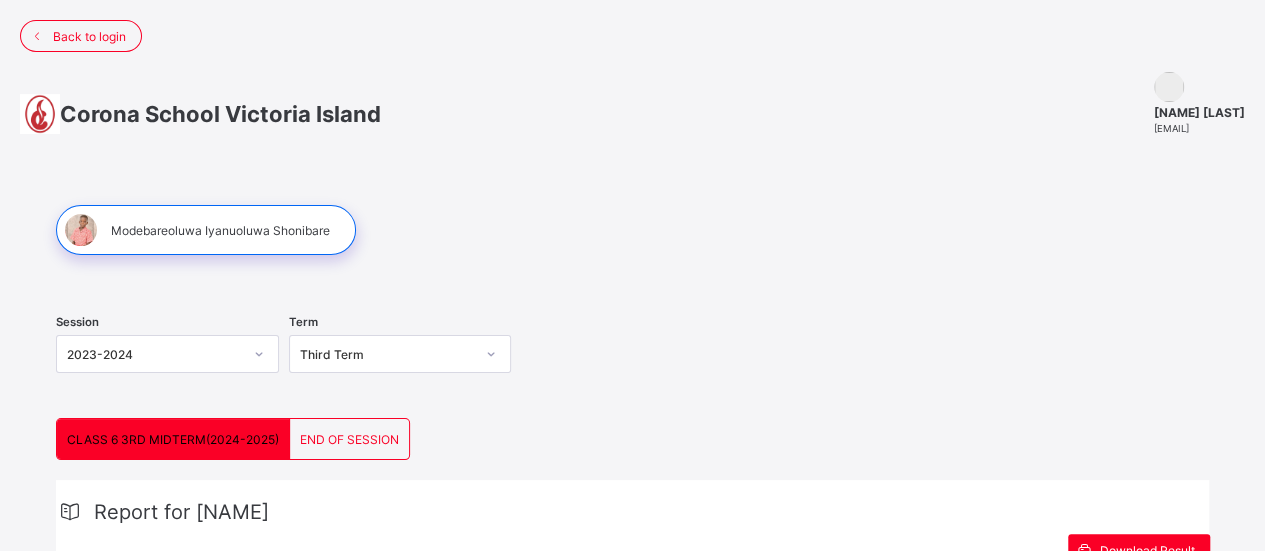 click on "END OF SESSION" at bounding box center [349, 439] 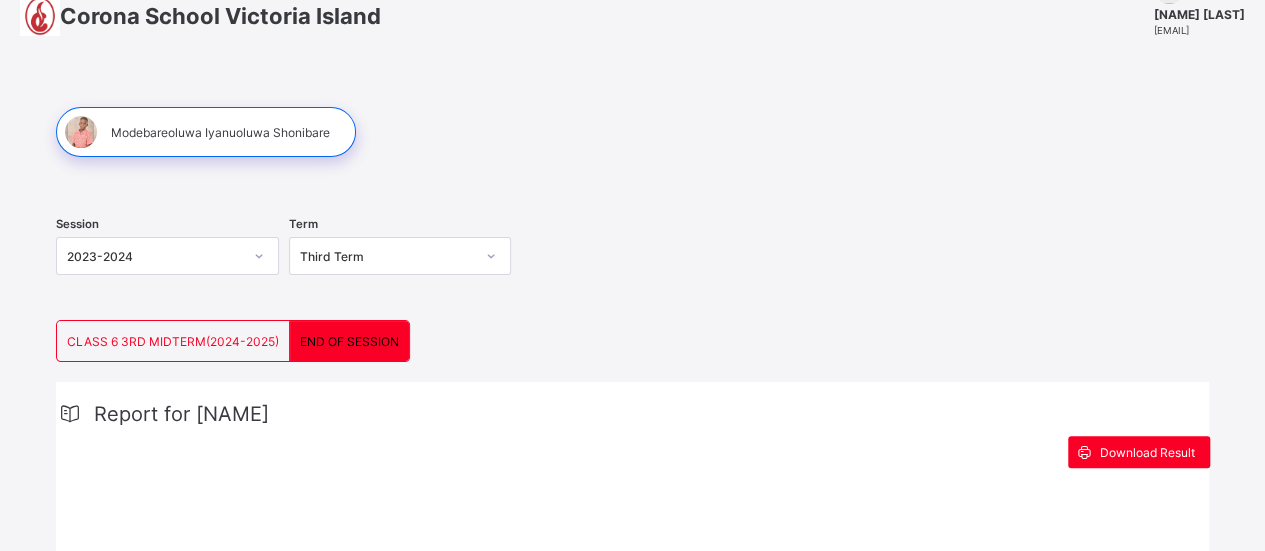 scroll, scrollTop: 0, scrollLeft: 0, axis: both 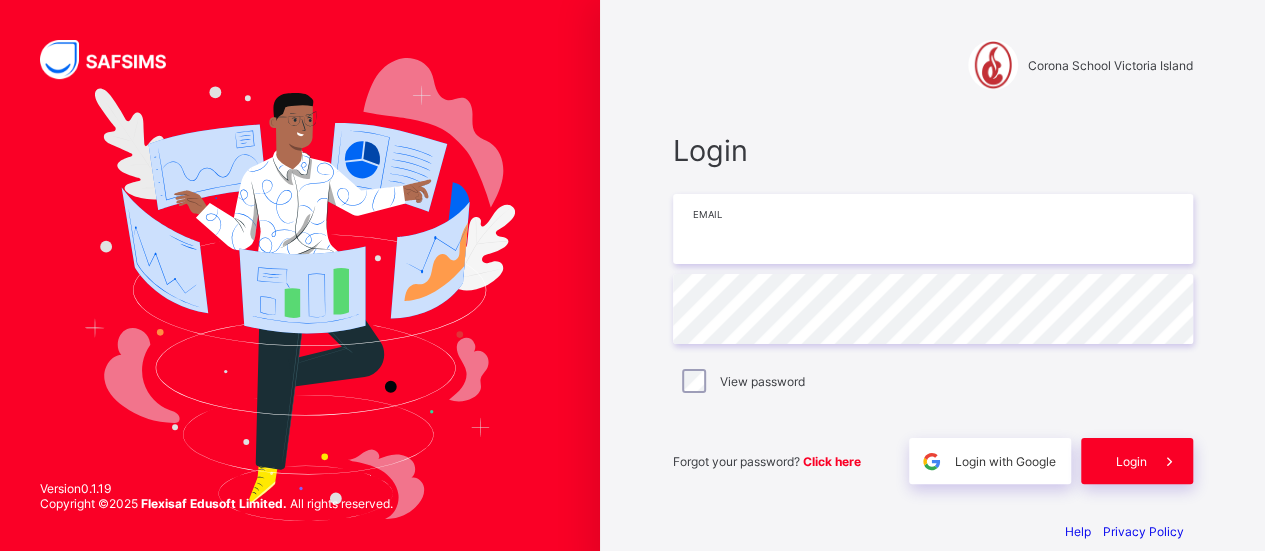 click at bounding box center [933, 229] 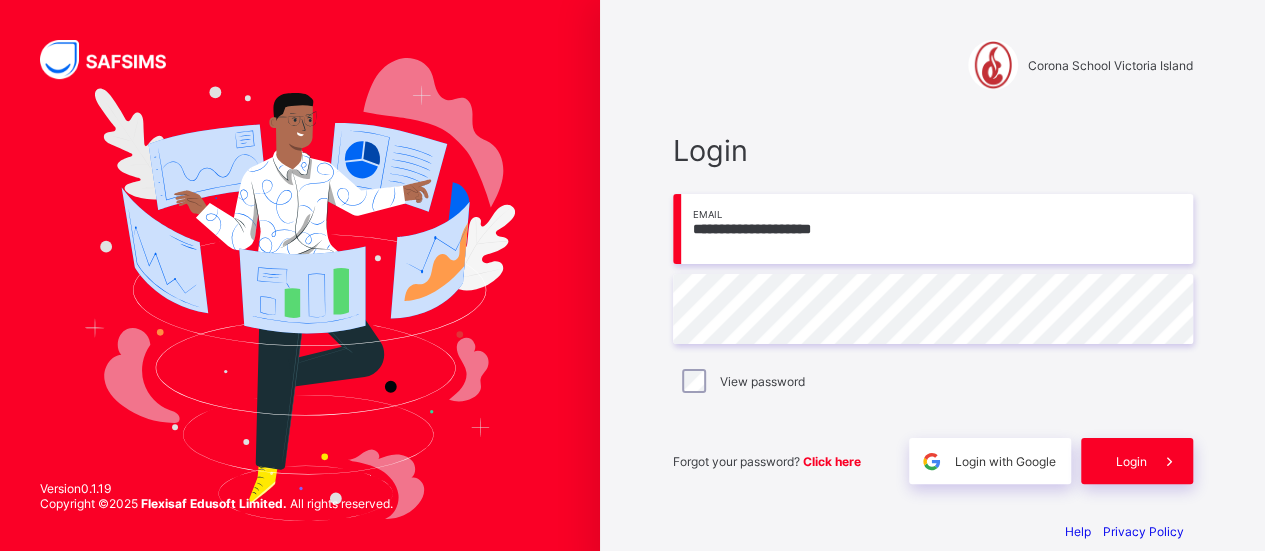 click on "Click here" at bounding box center [832, 461] 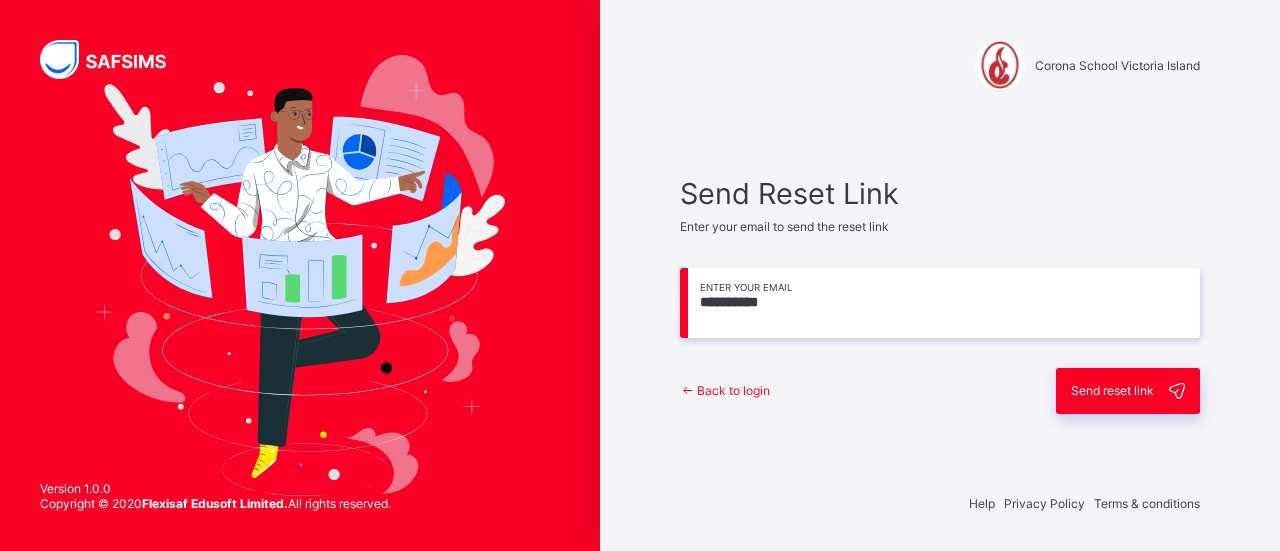 scroll, scrollTop: 0, scrollLeft: 0, axis: both 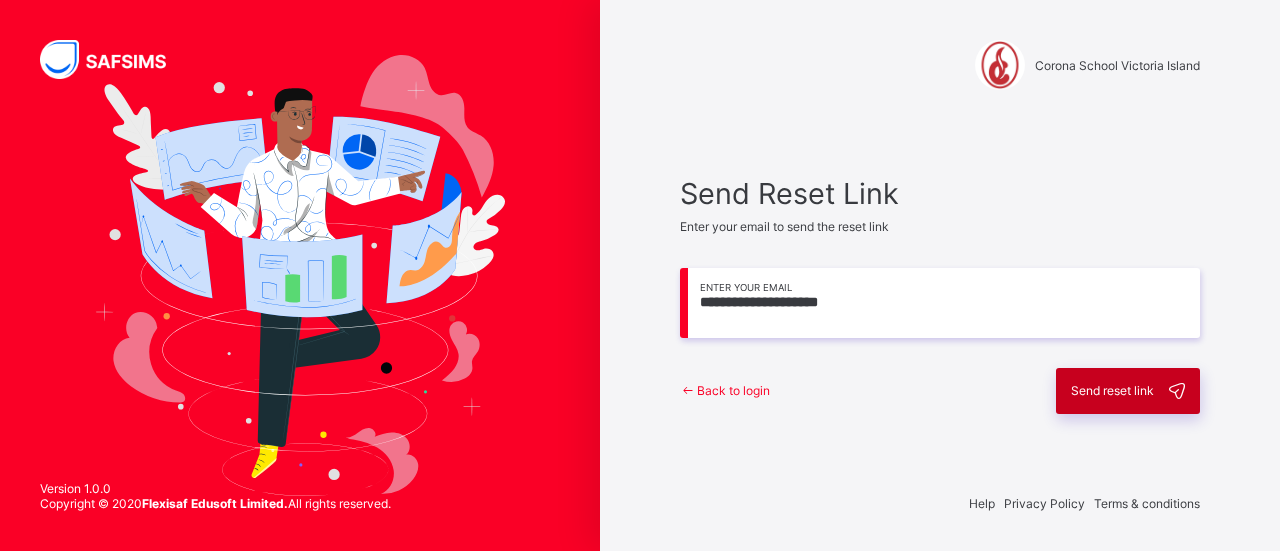 type on "**********" 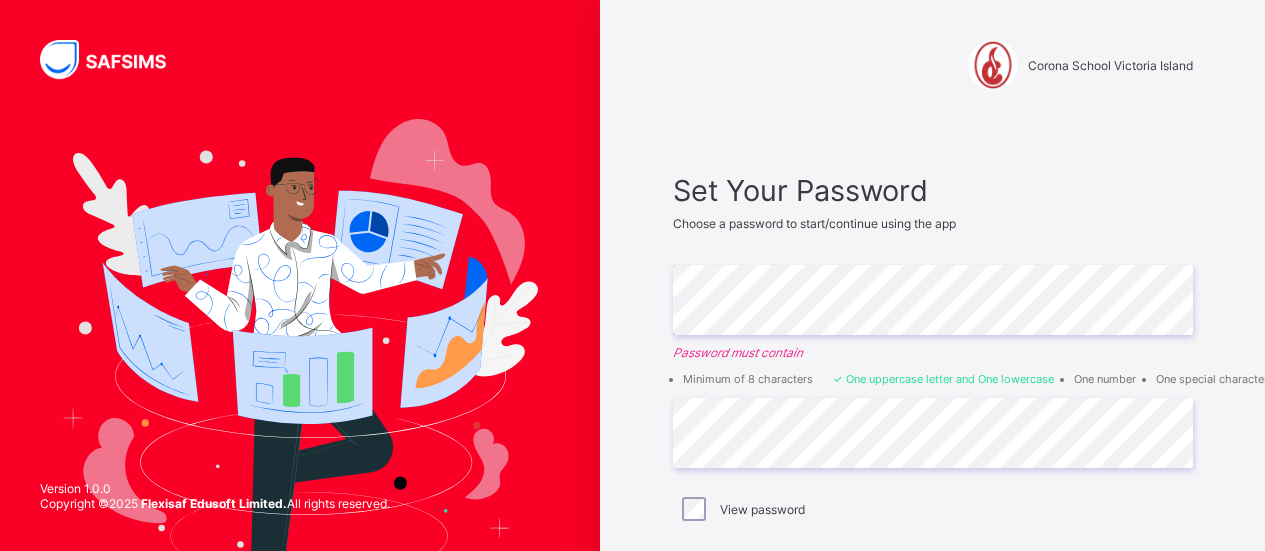 scroll, scrollTop: 0, scrollLeft: 0, axis: both 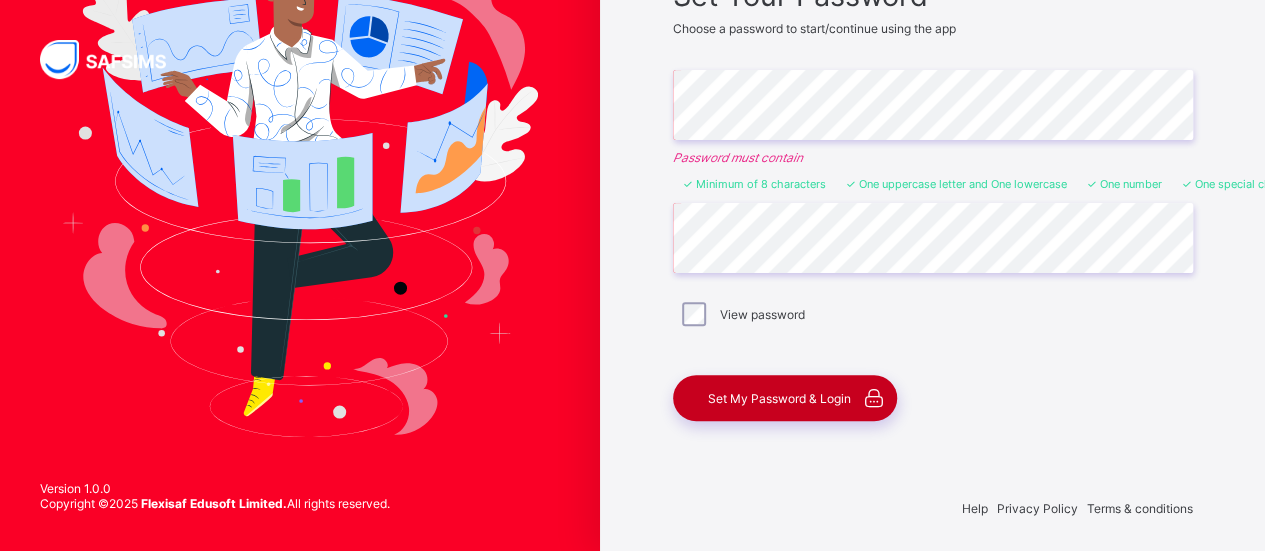 click on "Set My Password & Login" at bounding box center (779, 398) 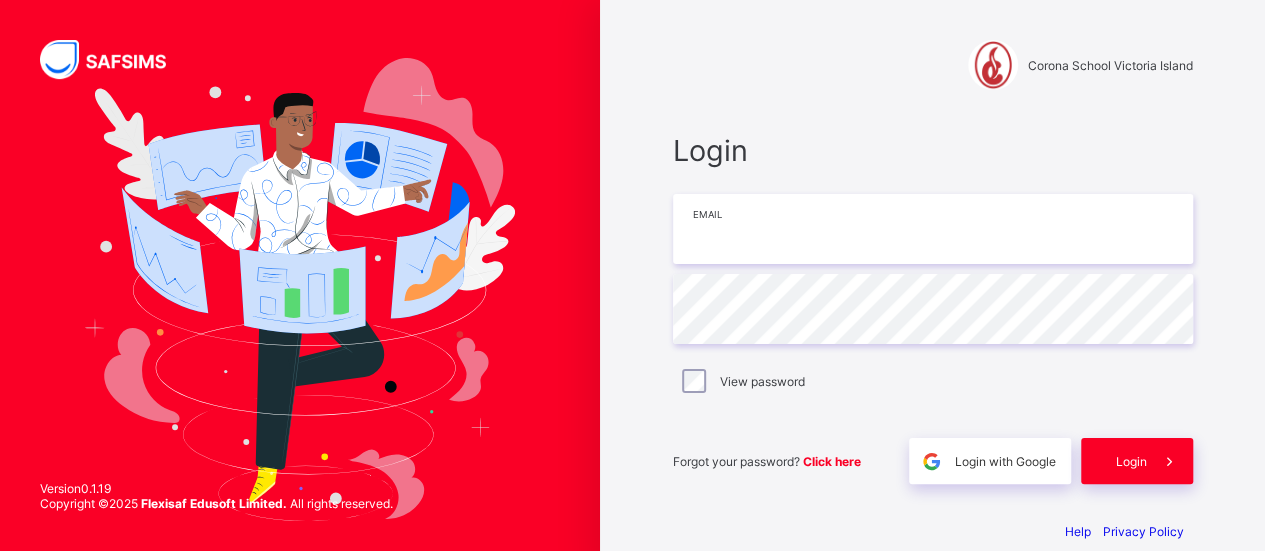 click at bounding box center (933, 229) 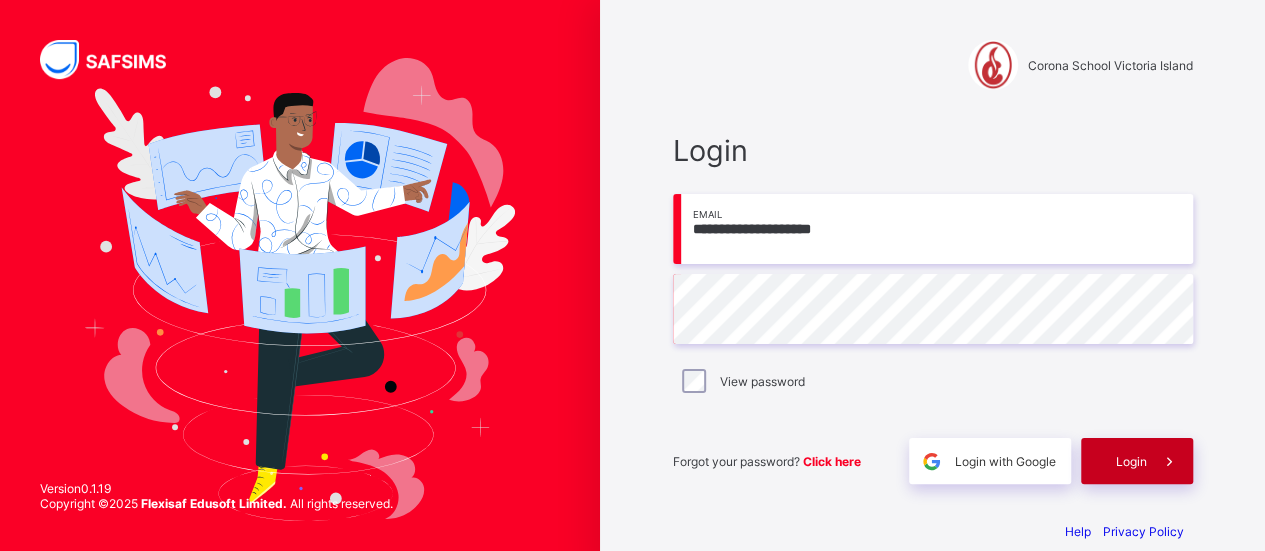 click on "Login" at bounding box center [1131, 461] 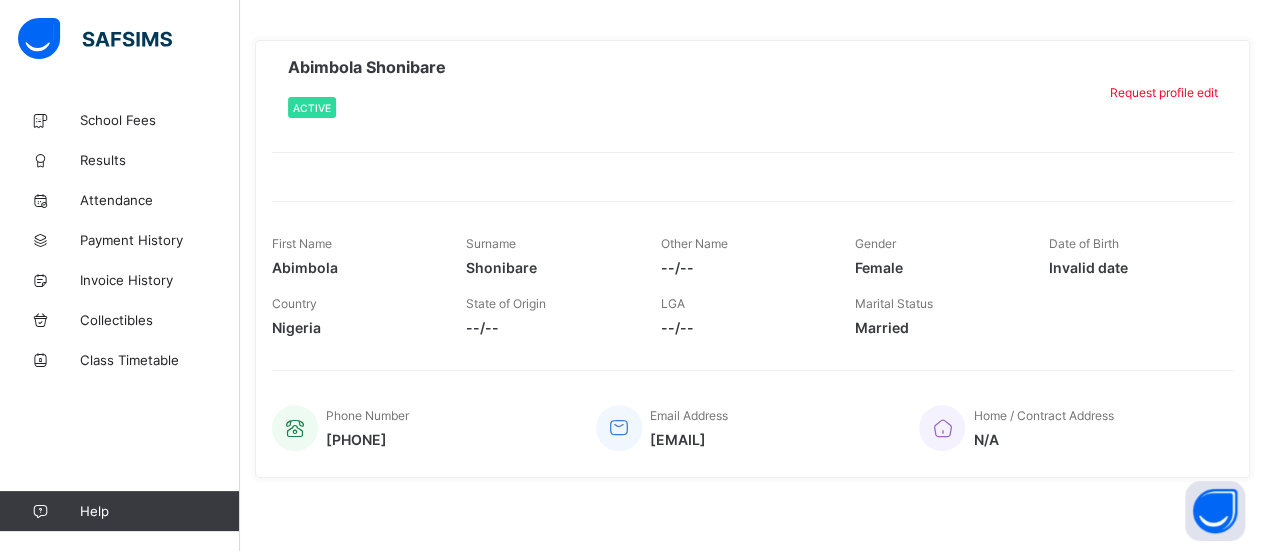 scroll, scrollTop: 0, scrollLeft: 0, axis: both 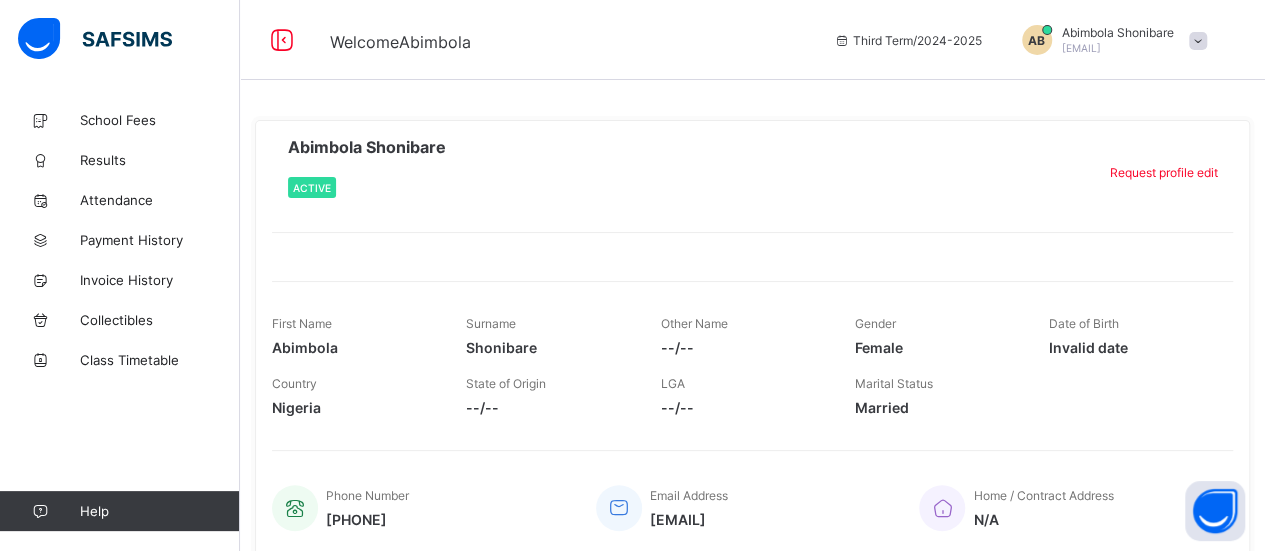 click on "Phone Number +2348164162253 Email Address abimbolare@gmail.com Home / Contract Address N/A" at bounding box center (752, 495) 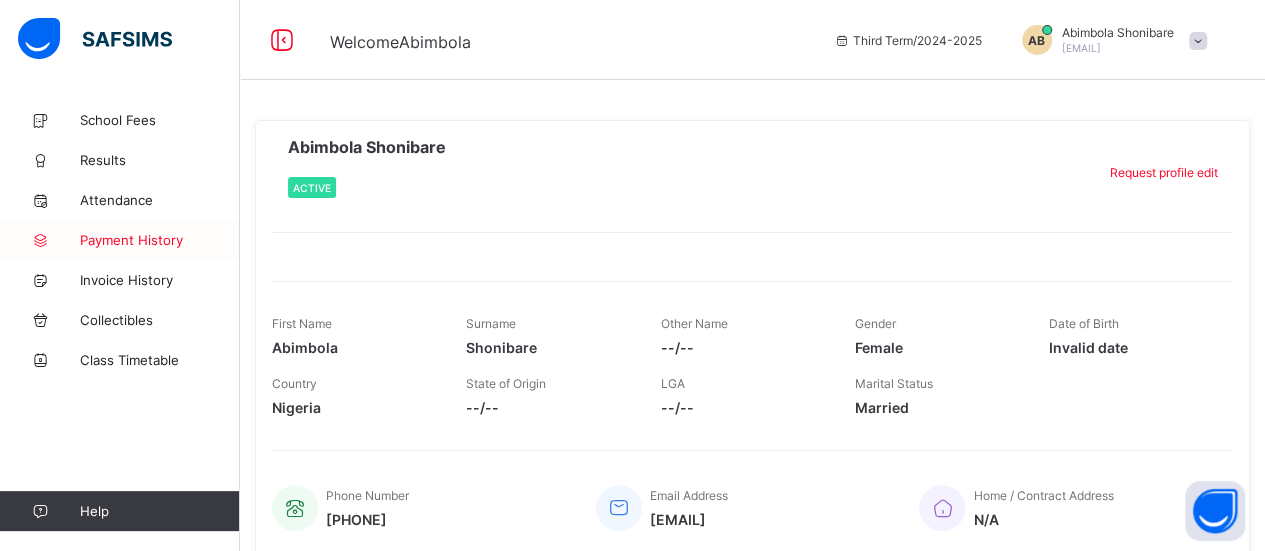 click on "Payment History" at bounding box center (160, 240) 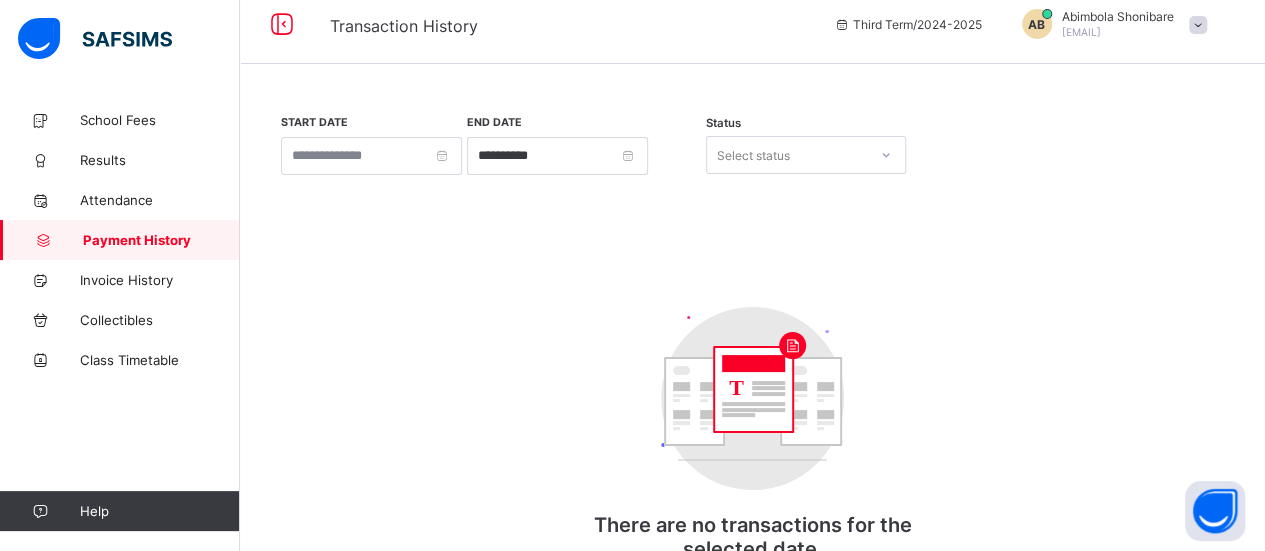scroll, scrollTop: 96, scrollLeft: 0, axis: vertical 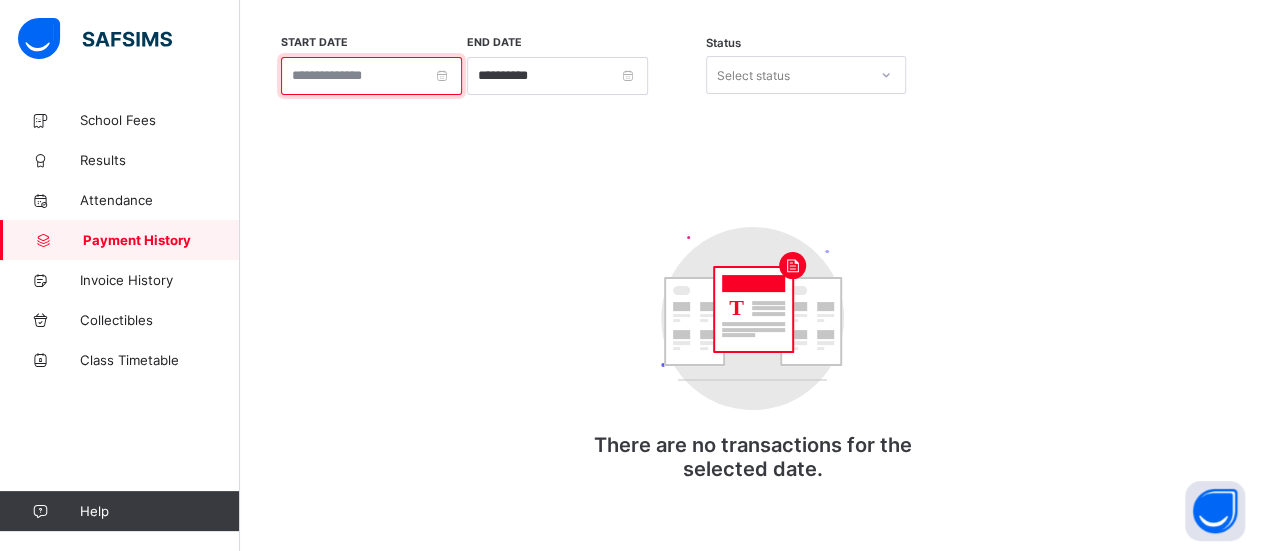 click at bounding box center (371, 76) 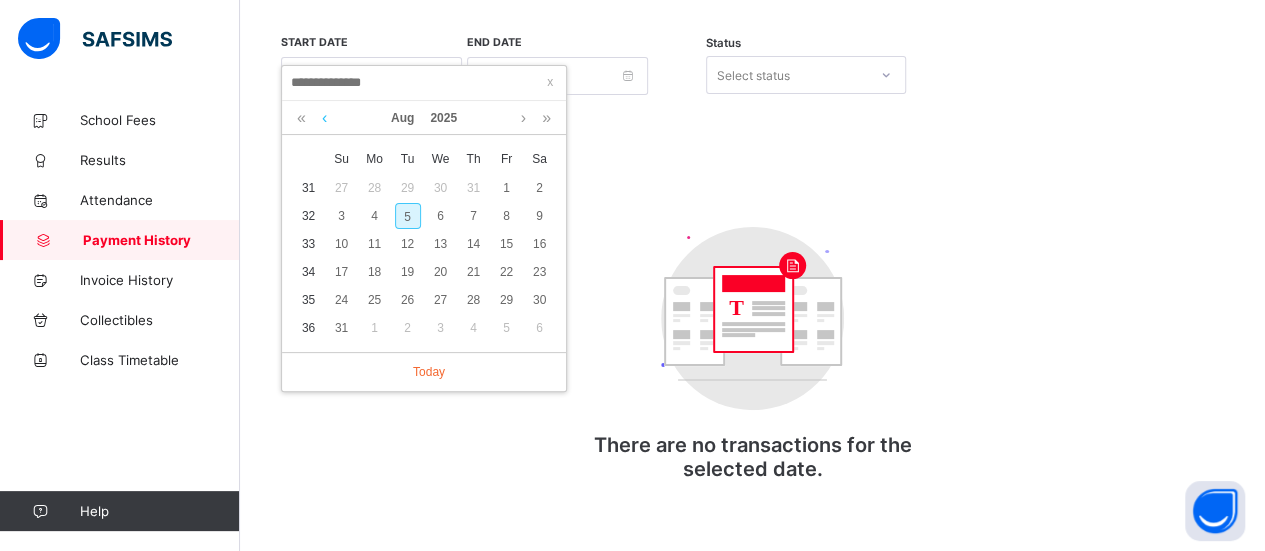 click at bounding box center (324, 118) 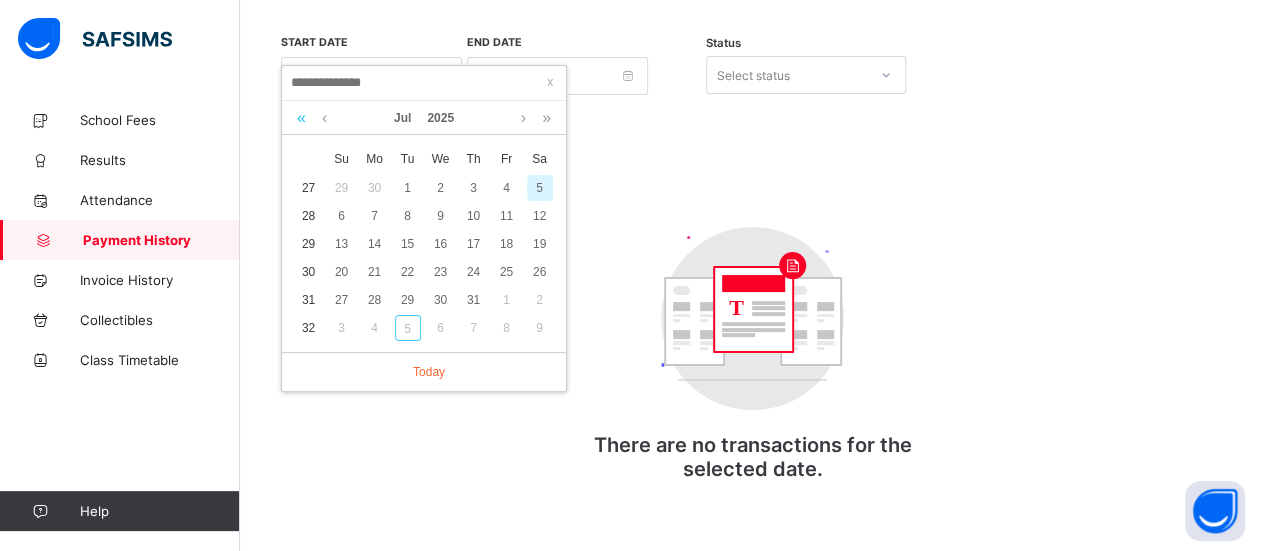click at bounding box center (301, 118) 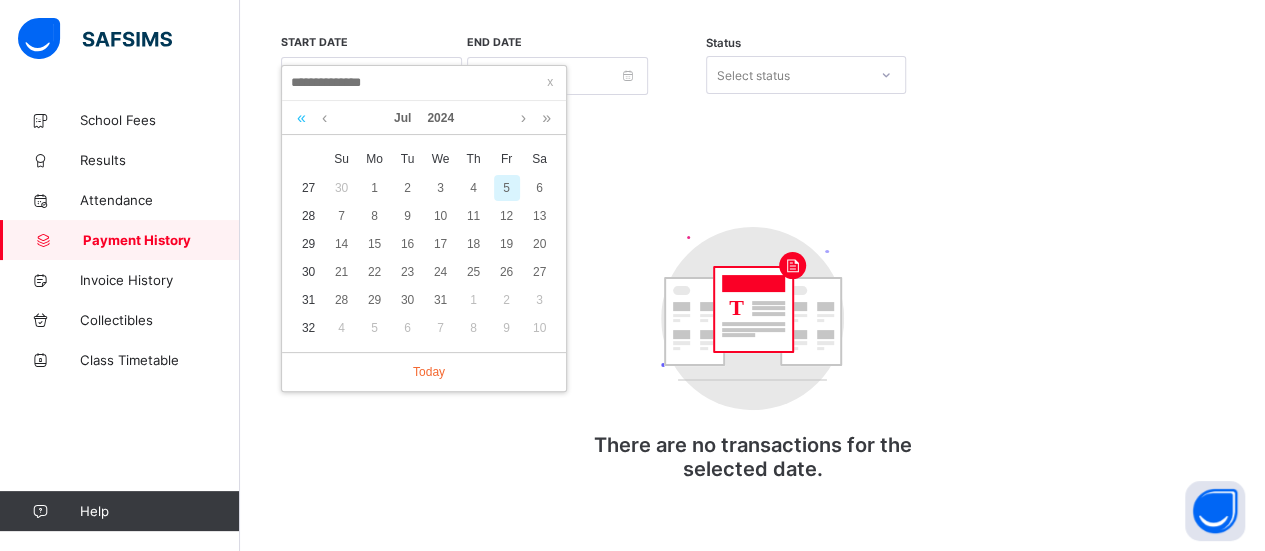 click at bounding box center [301, 118] 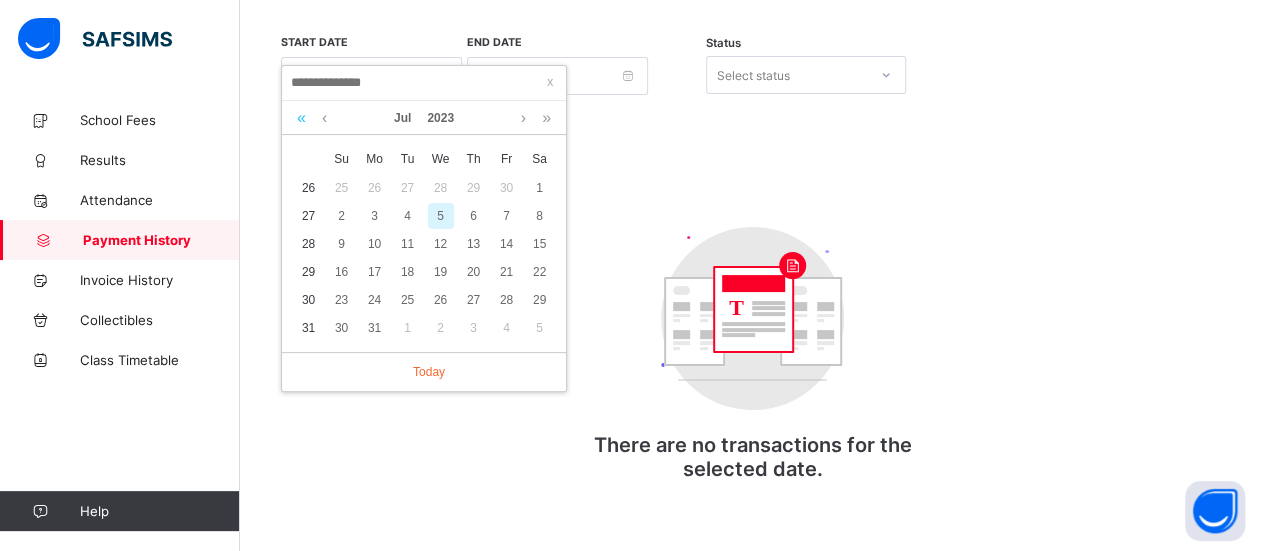 click at bounding box center (301, 118) 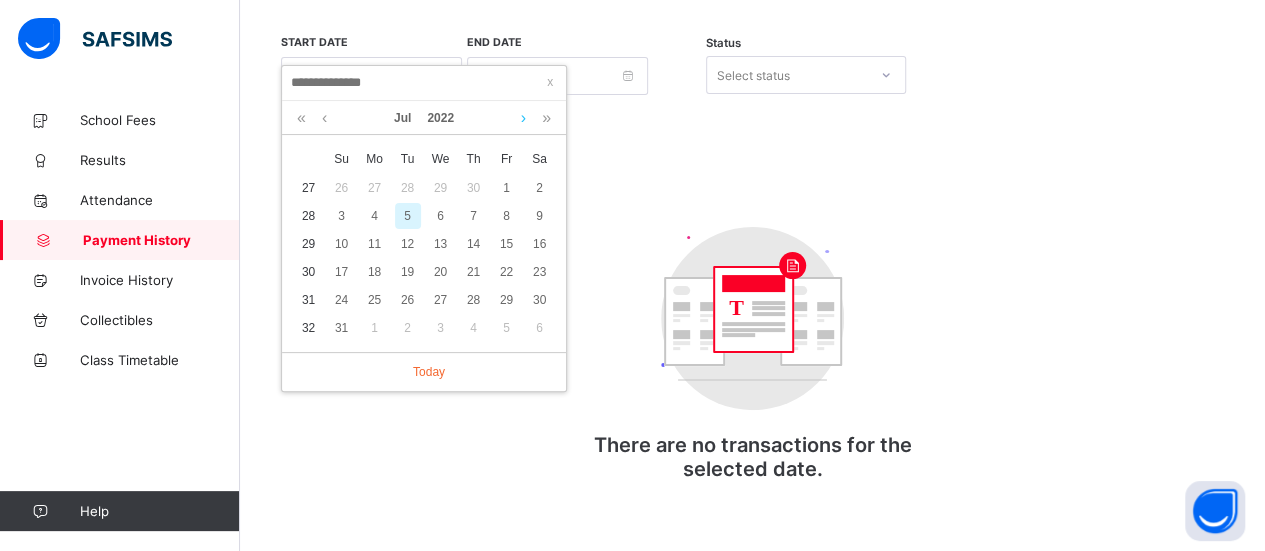 click at bounding box center (523, 118) 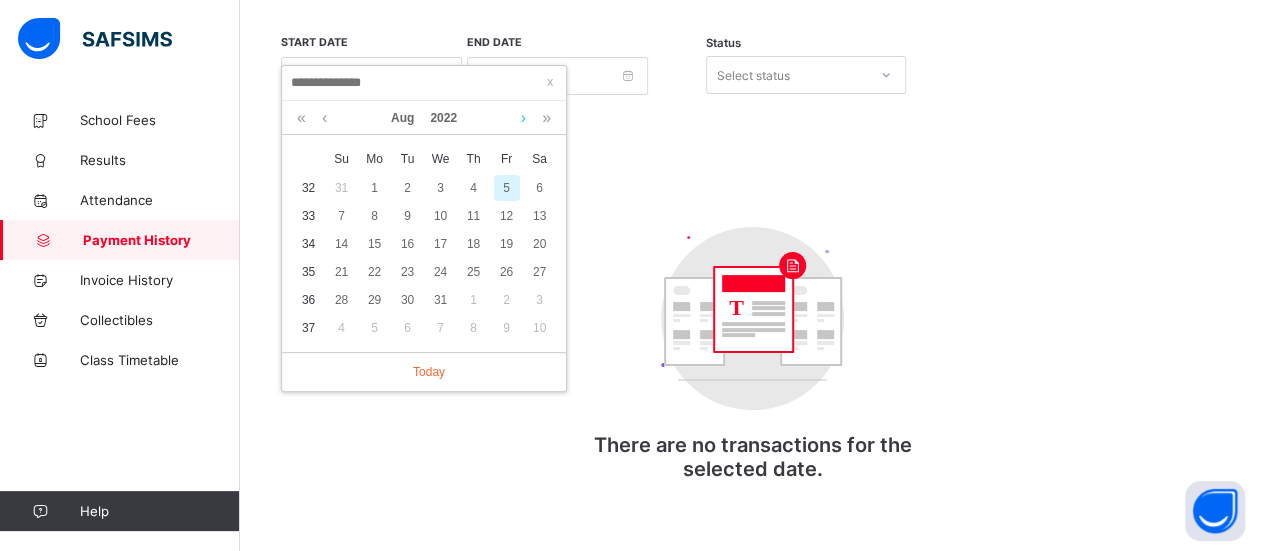 click at bounding box center (523, 118) 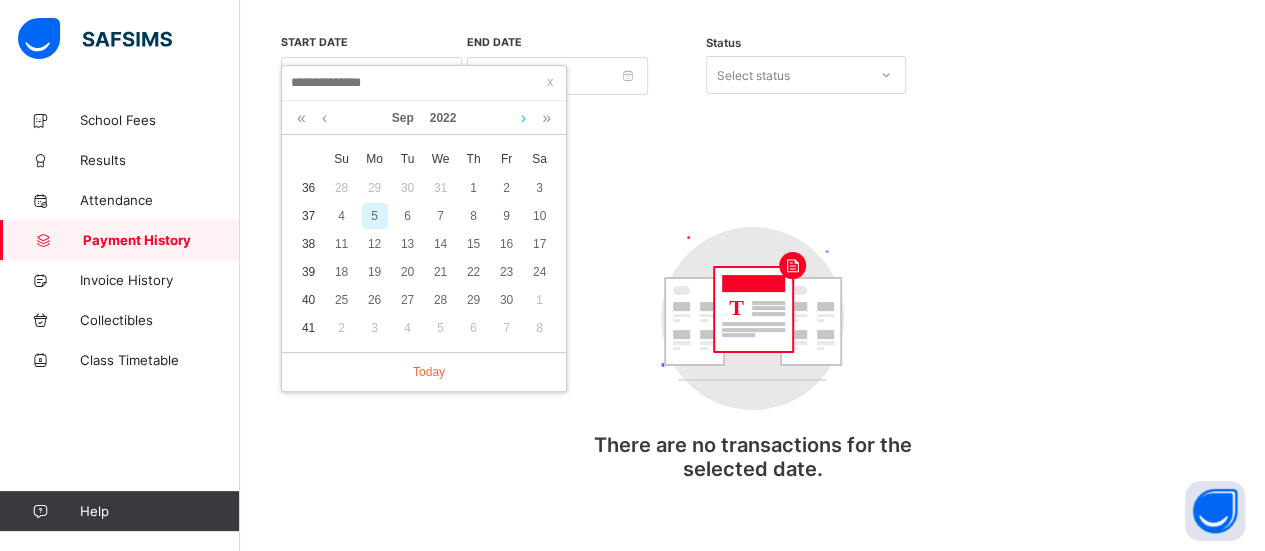 click at bounding box center [523, 118] 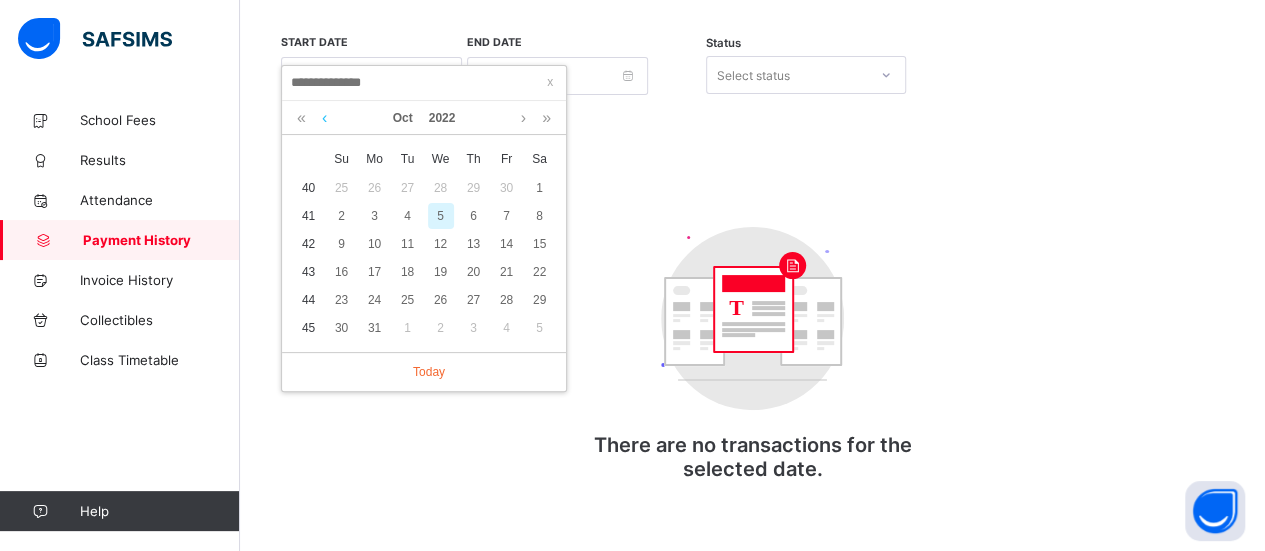 click at bounding box center [324, 118] 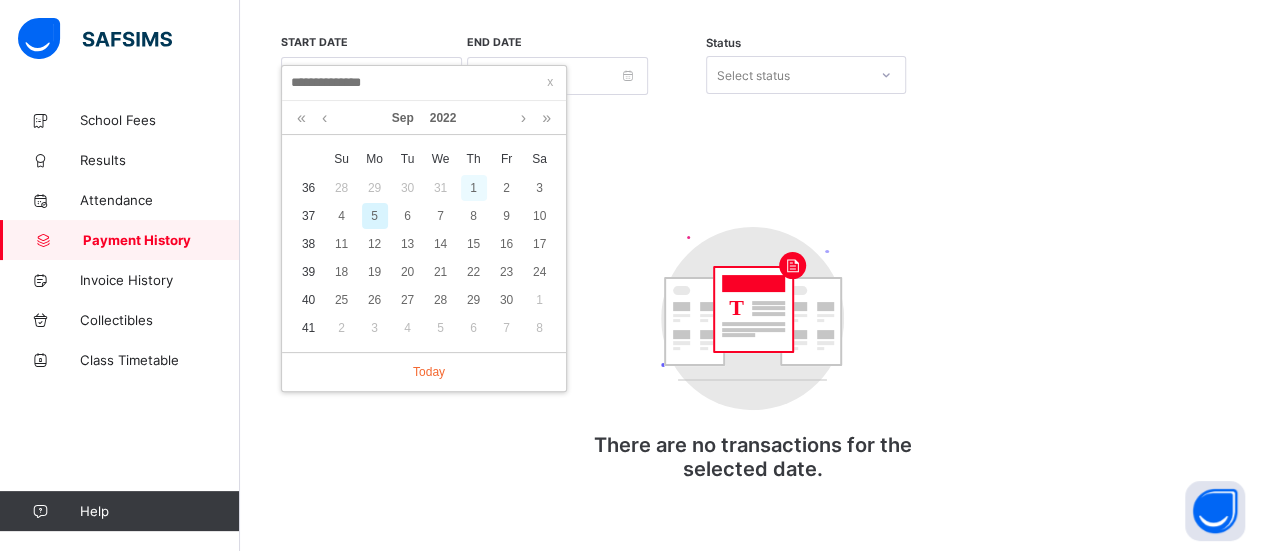 click on "1" at bounding box center [474, 188] 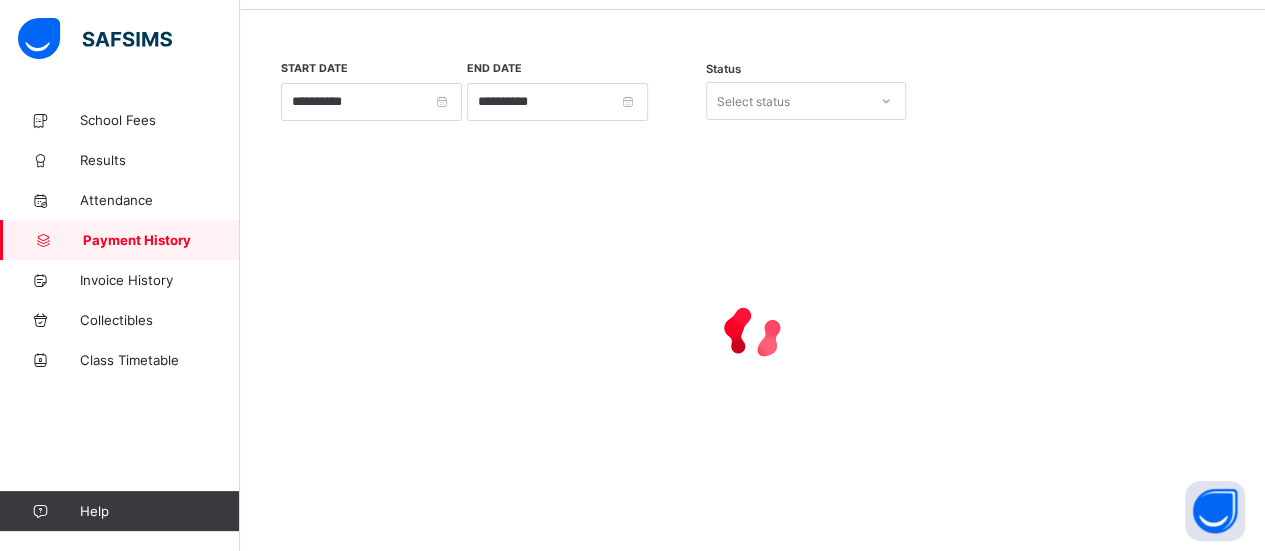 scroll, scrollTop: 96, scrollLeft: 0, axis: vertical 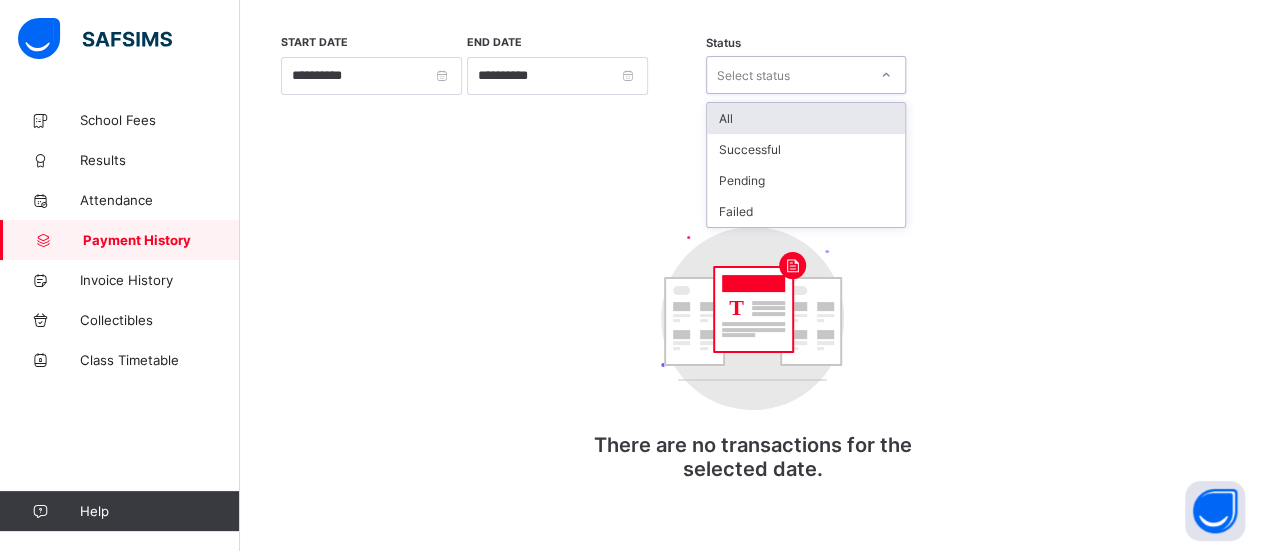 click 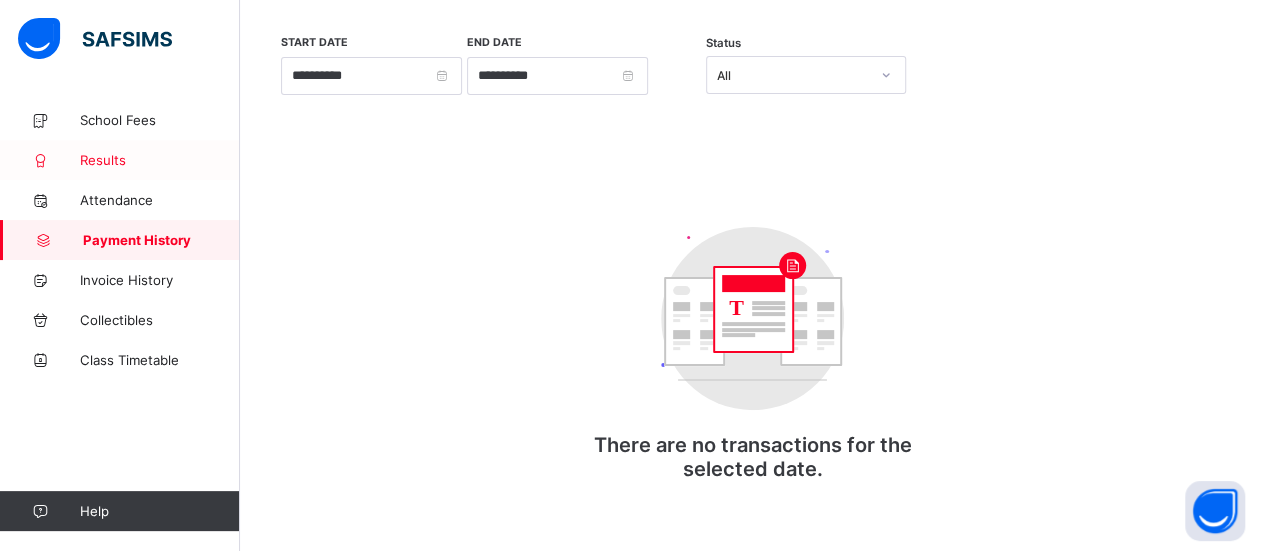 click on "Results" at bounding box center (160, 160) 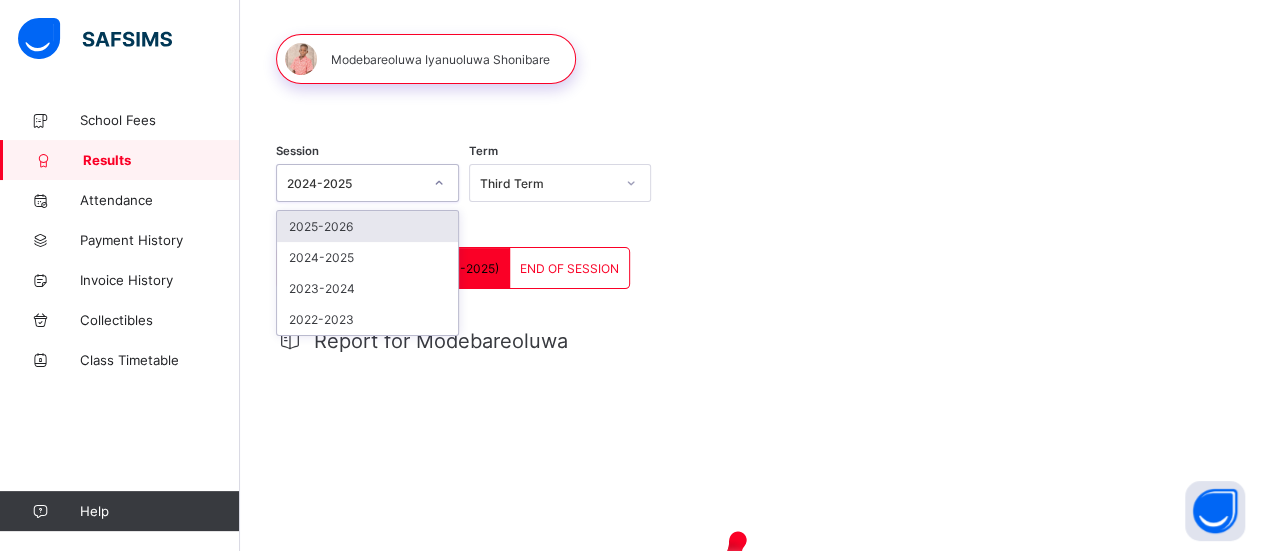 click 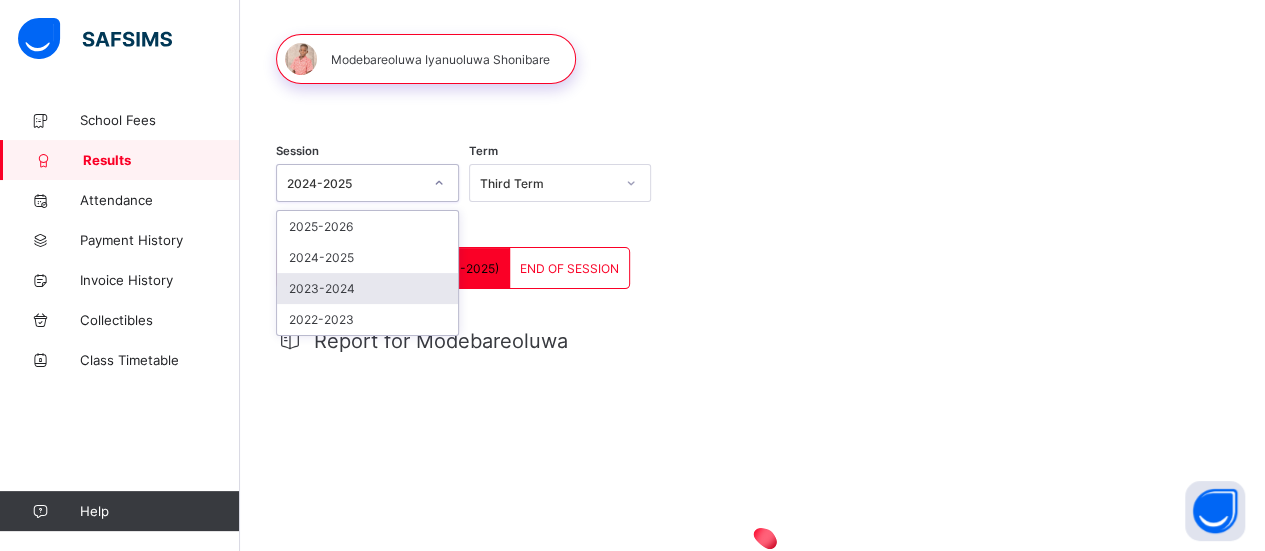 click on "2023-2024" at bounding box center [367, 288] 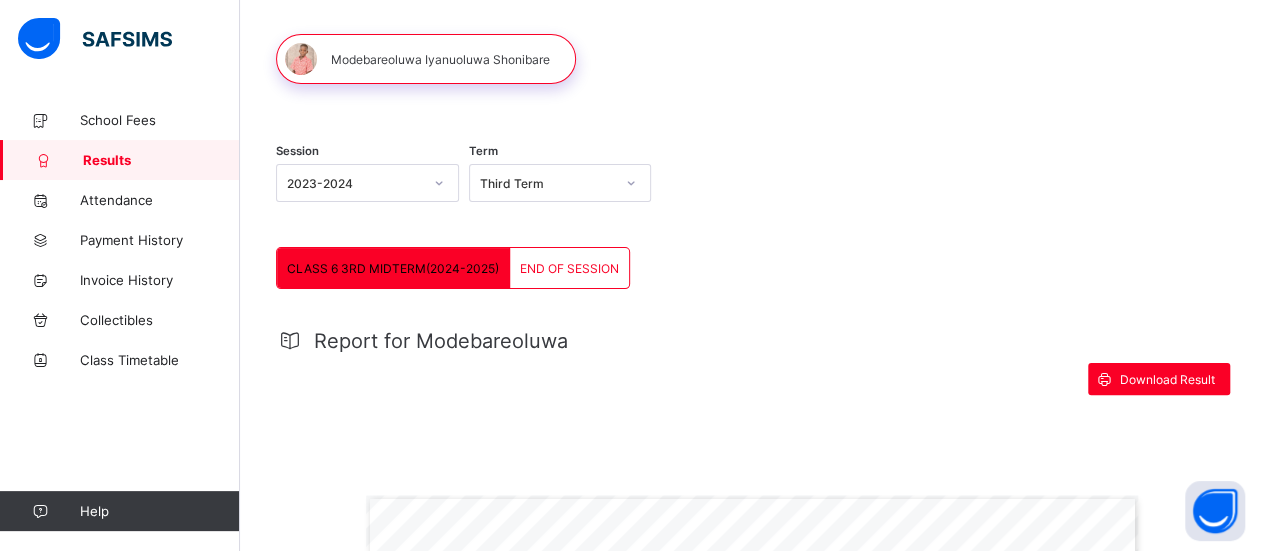 click on "END OF SESSION" at bounding box center (569, 268) 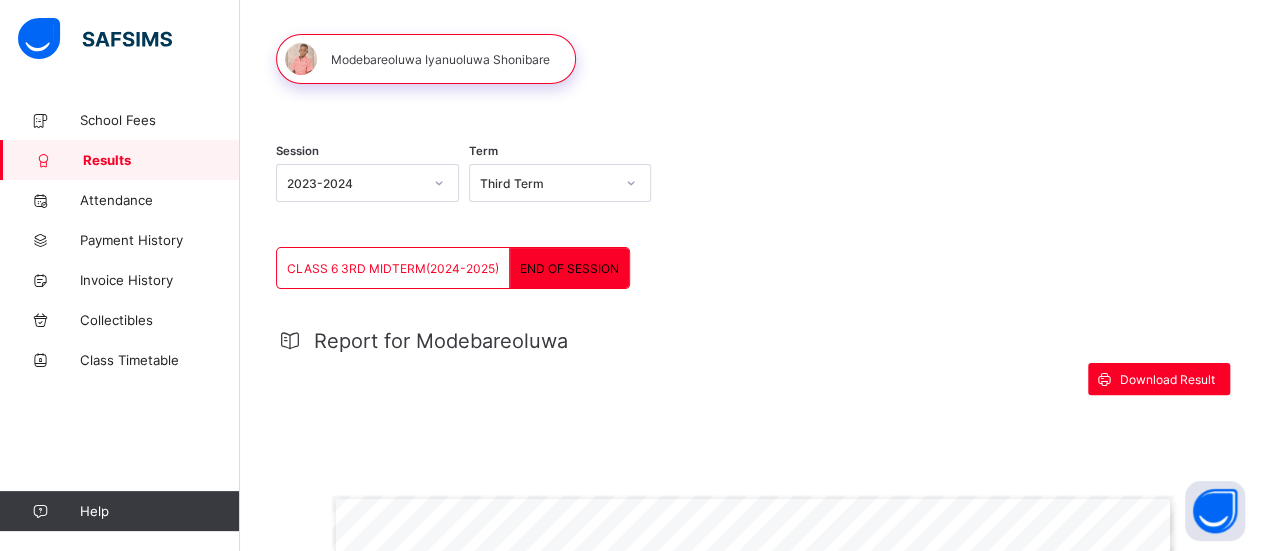 click on "CLASS 6 3RD MIDTERM(2024-2025)" at bounding box center (393, 268) 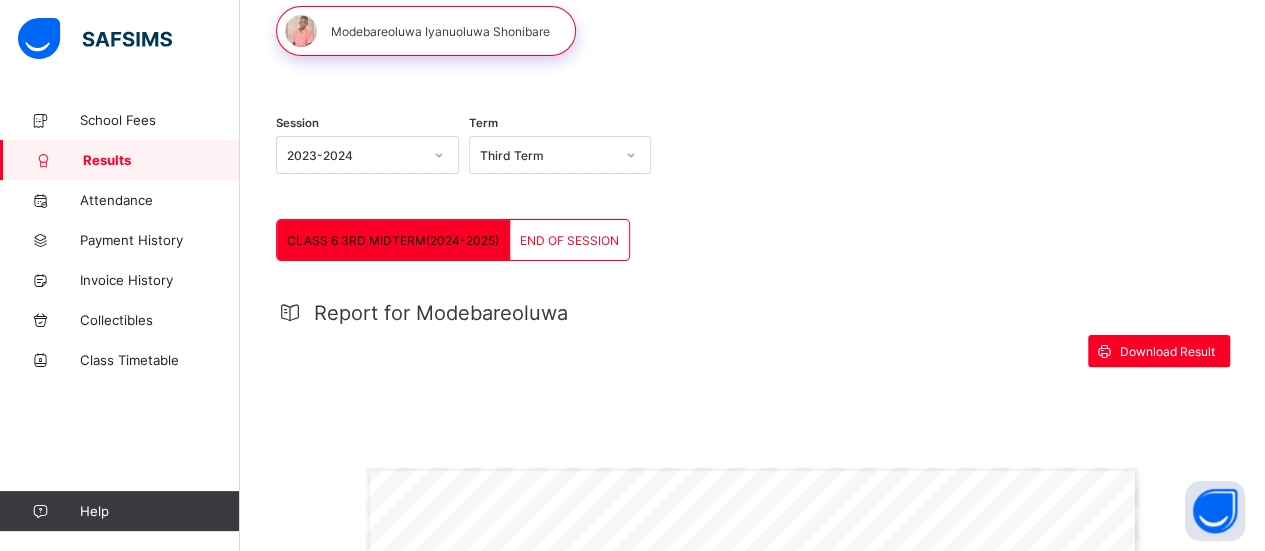 scroll, scrollTop: 0, scrollLeft: 0, axis: both 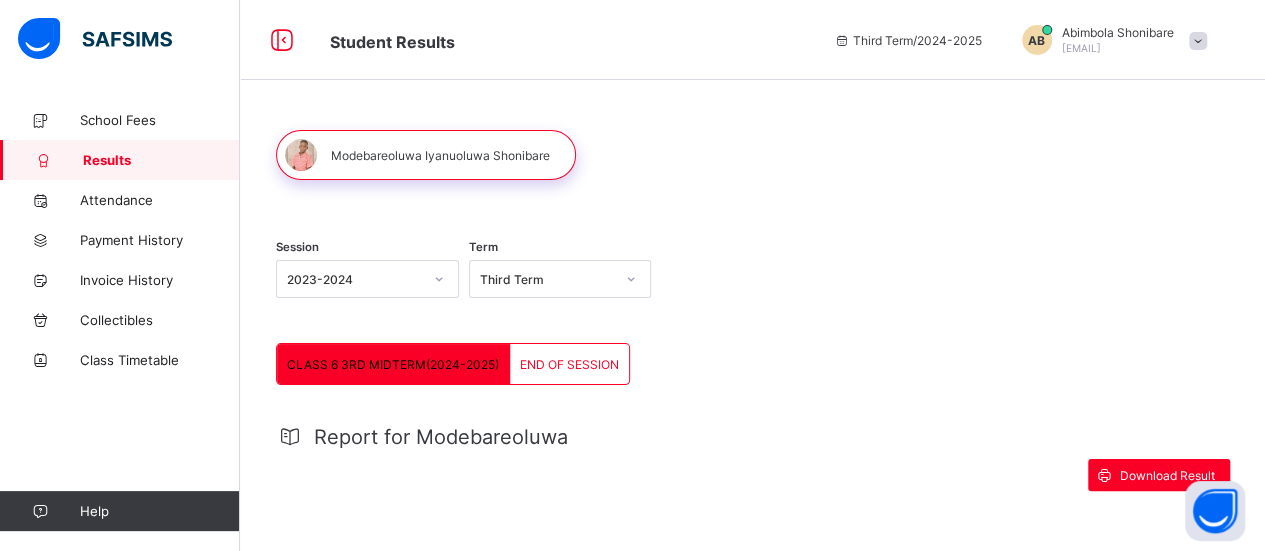 click 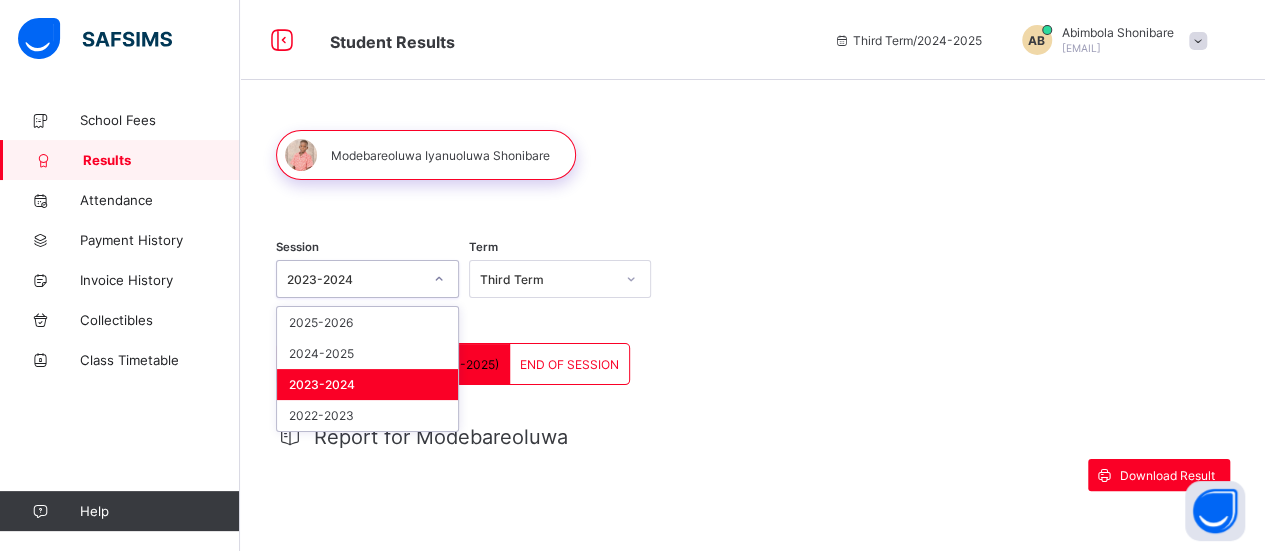click on "2023-2024" at bounding box center (367, 384) 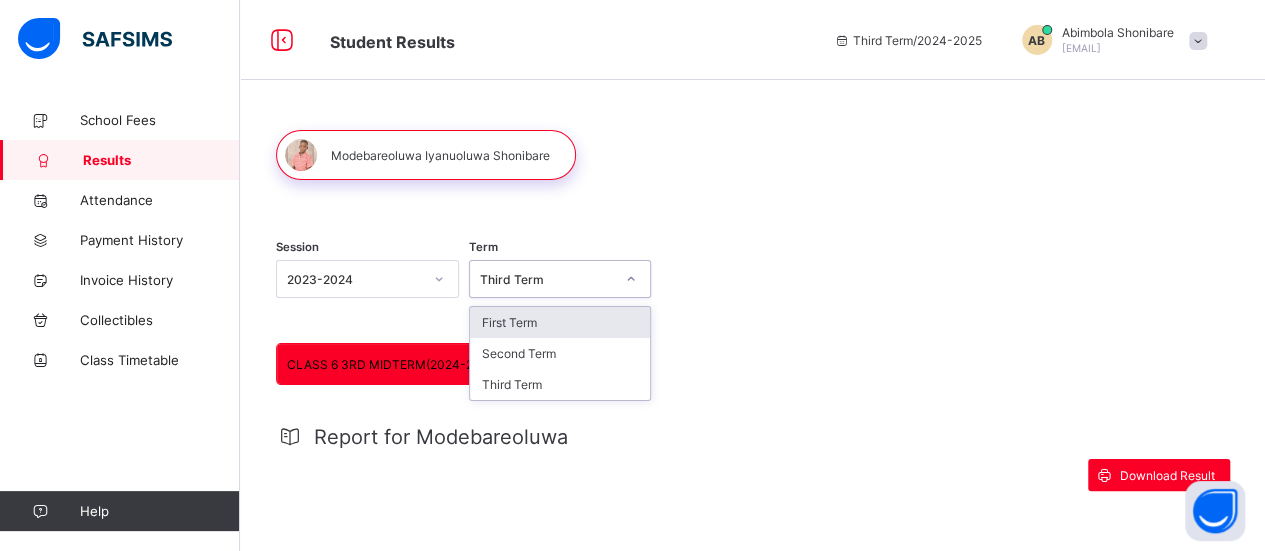 click on "Third Term" at bounding box center (547, 279) 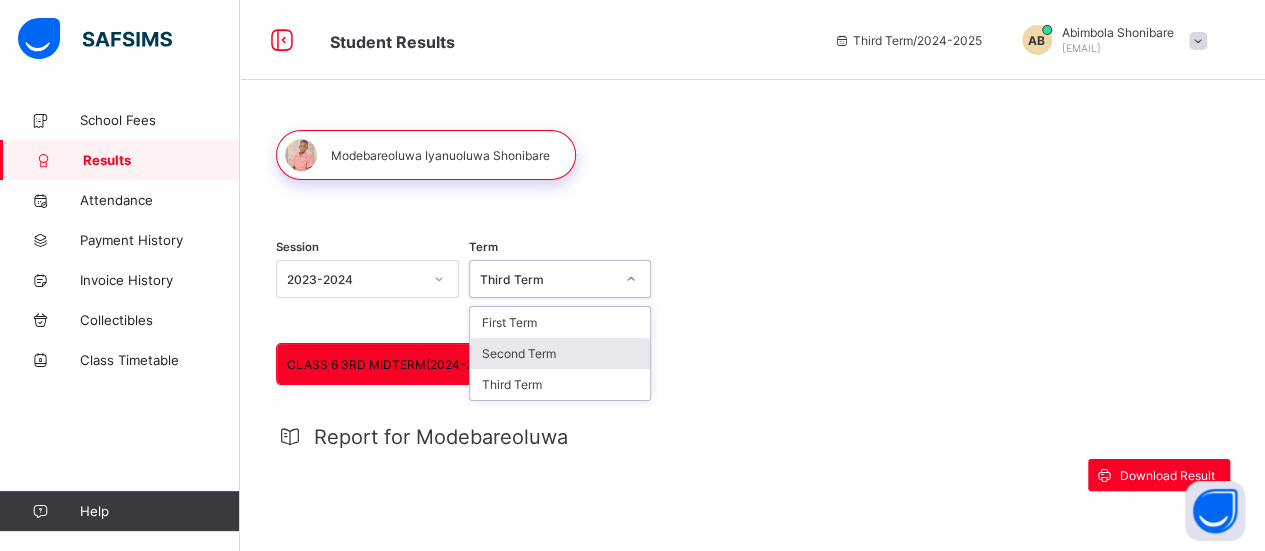 click on "Second Term" at bounding box center (560, 353) 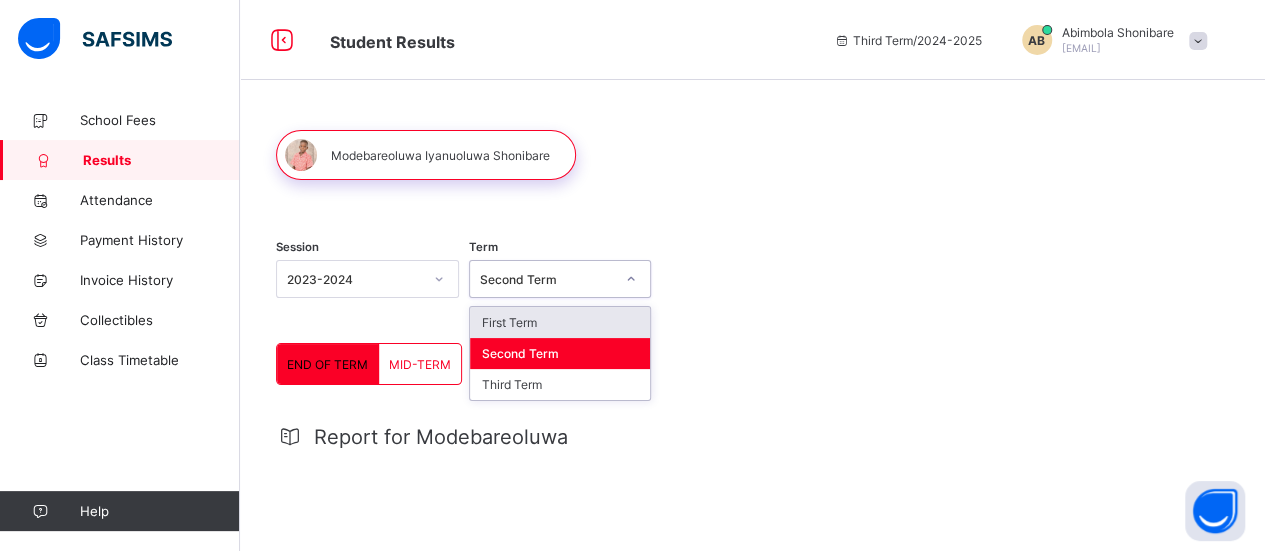 click on "Second Term" at bounding box center [541, 279] 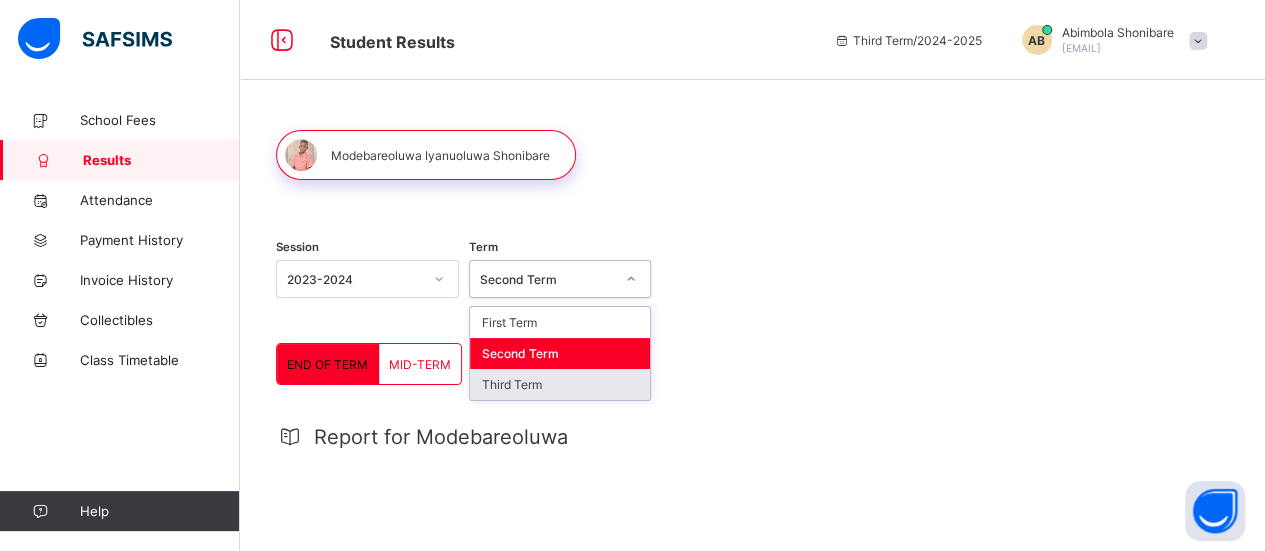 click on "Third Term" at bounding box center (560, 384) 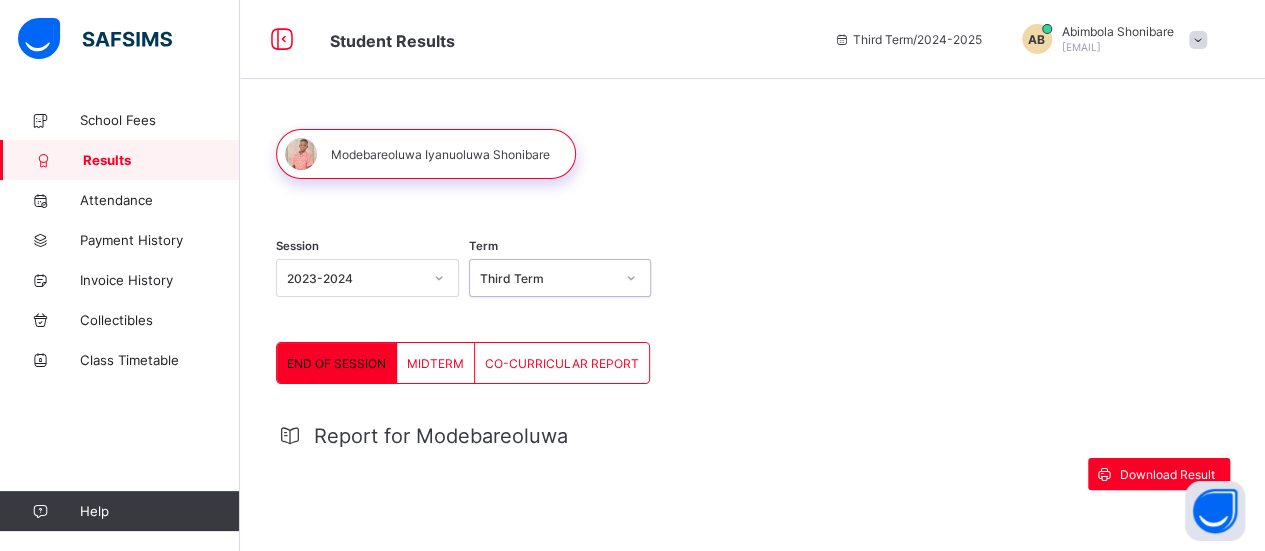 scroll, scrollTop: 0, scrollLeft: 0, axis: both 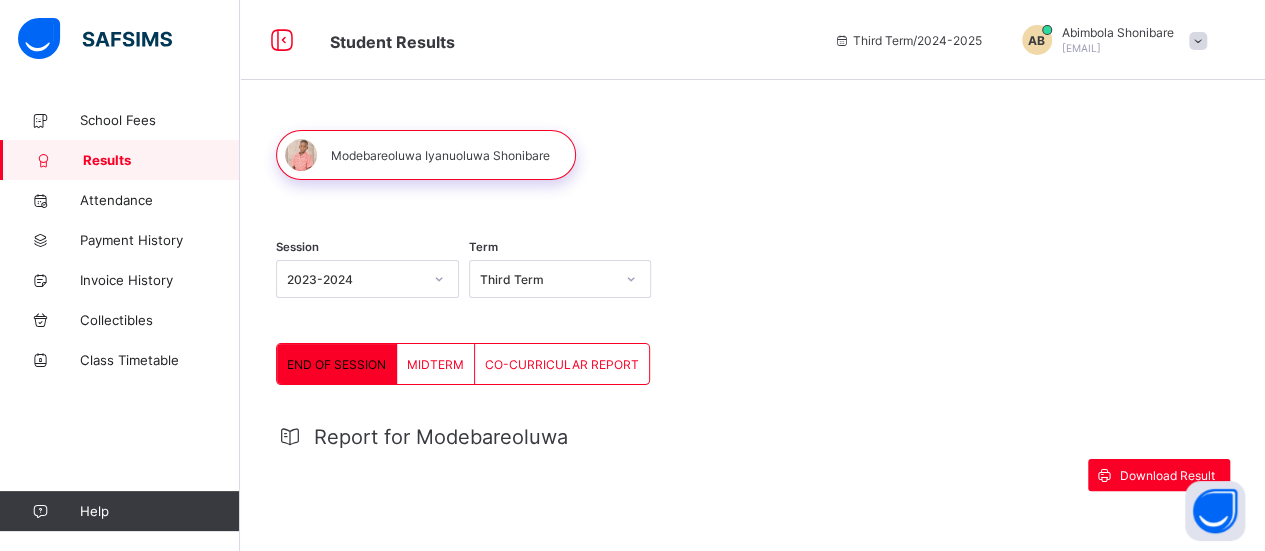 click on "Third Term  /  2024-2025" at bounding box center [907, 40] 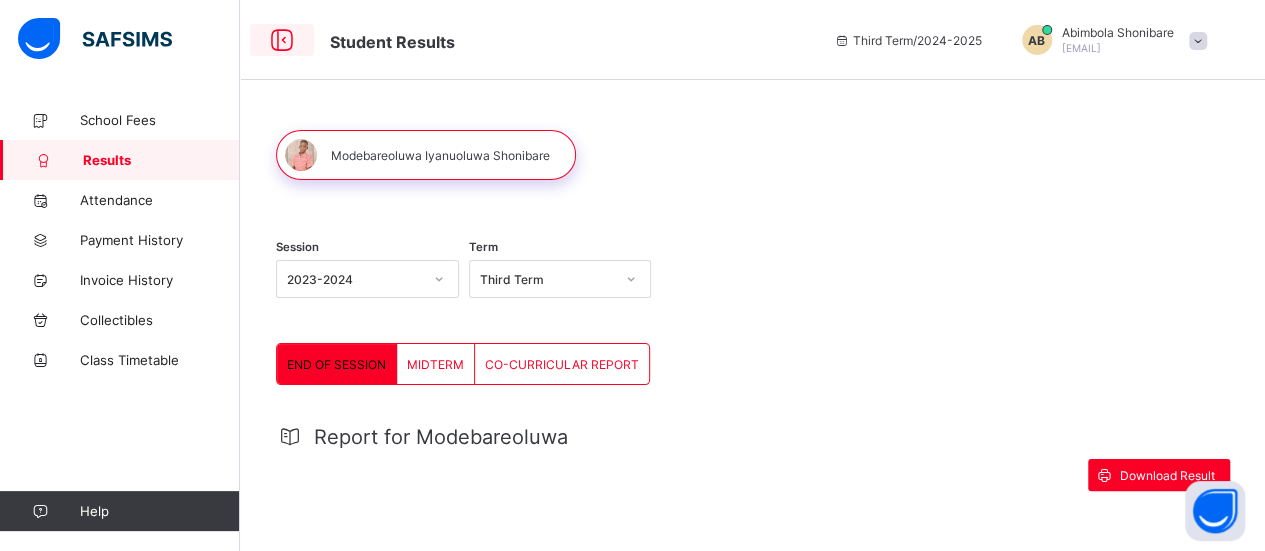 click at bounding box center [282, 40] 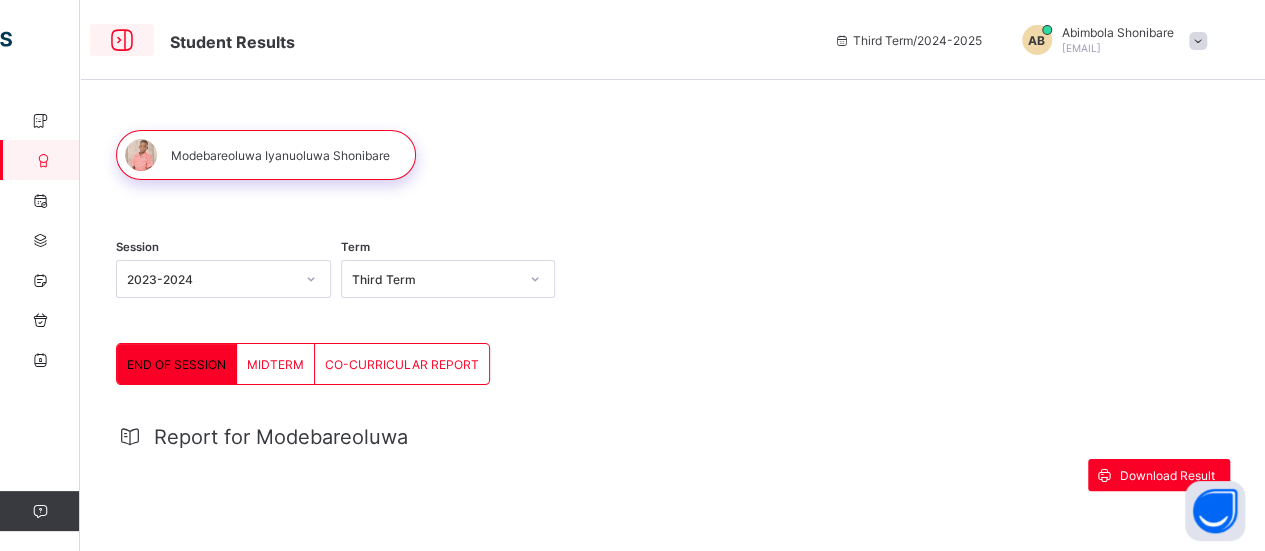 click at bounding box center [122, 40] 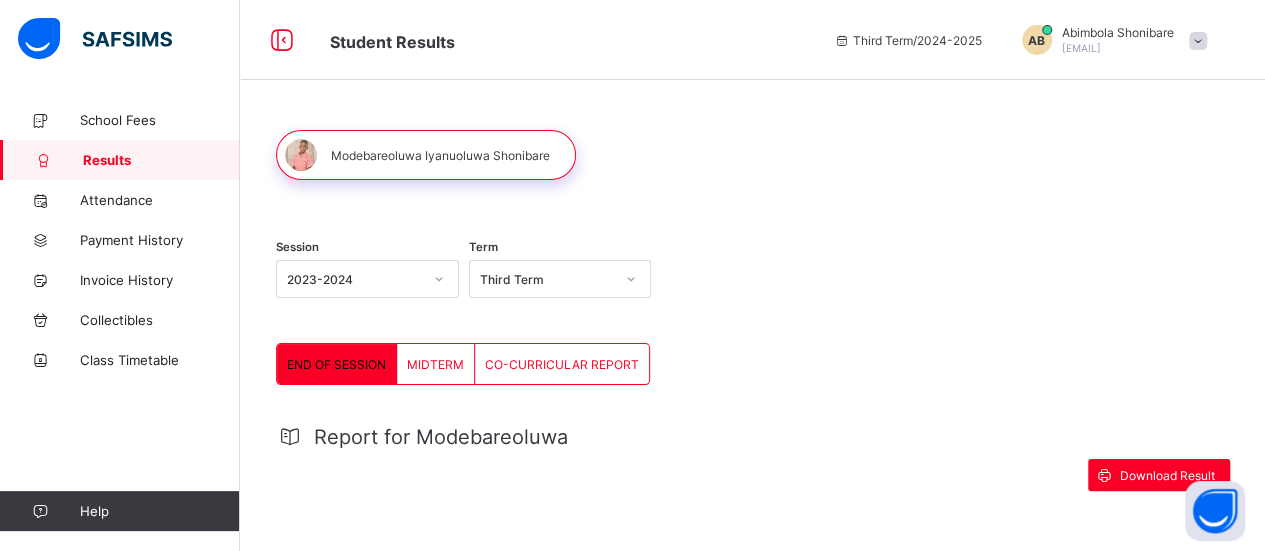 click on "Results" at bounding box center (161, 160) 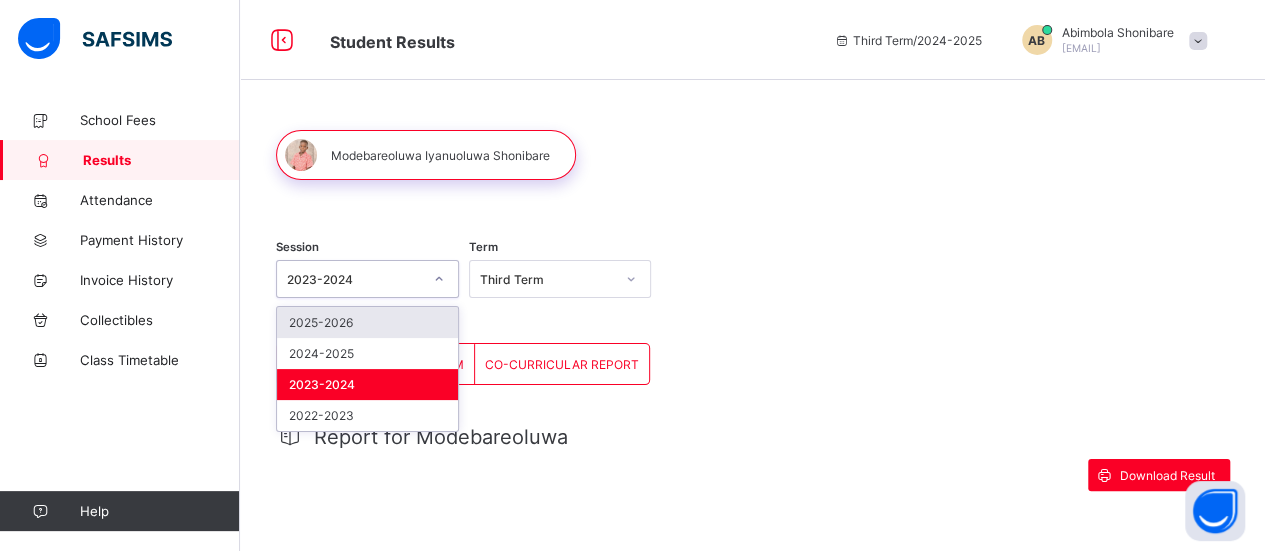 click 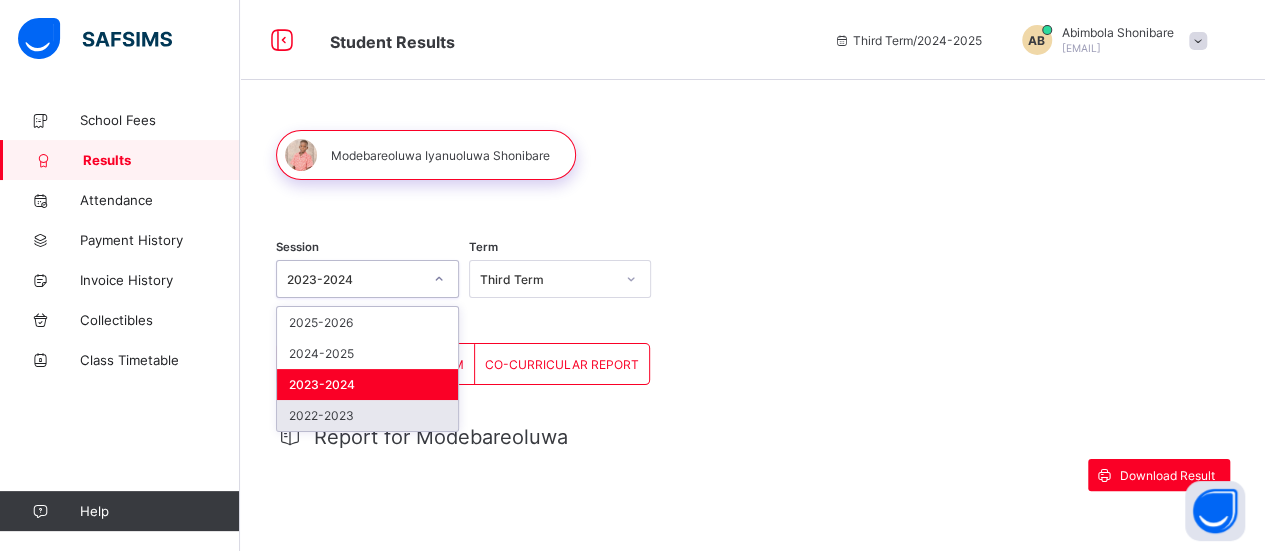 click on "2022-2023" at bounding box center [367, 415] 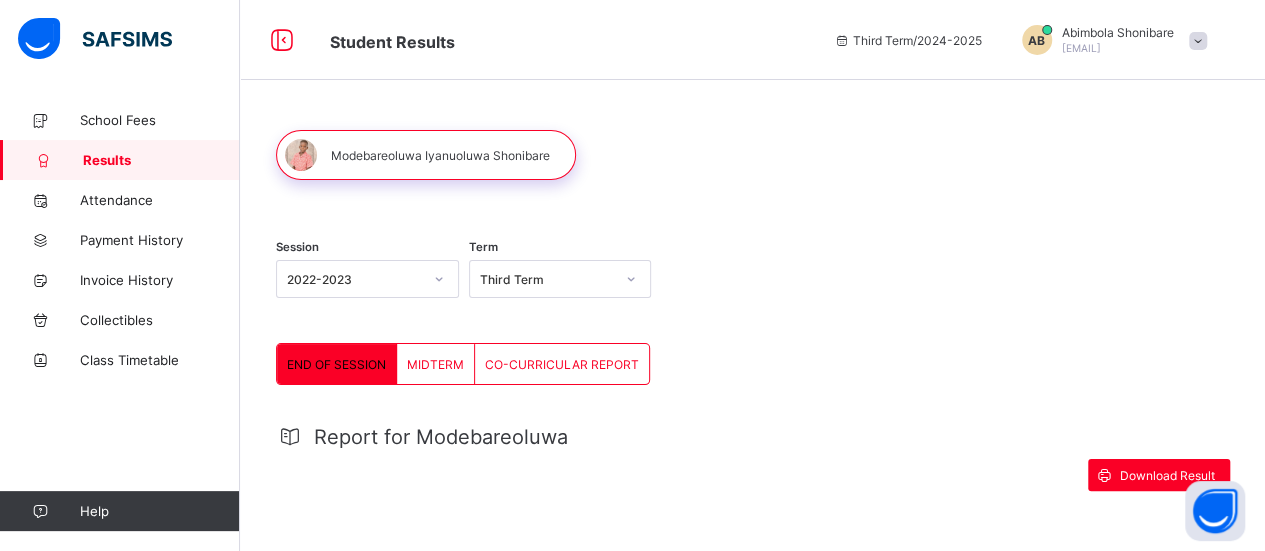 click on "END OF SESSION" at bounding box center [336, 364] 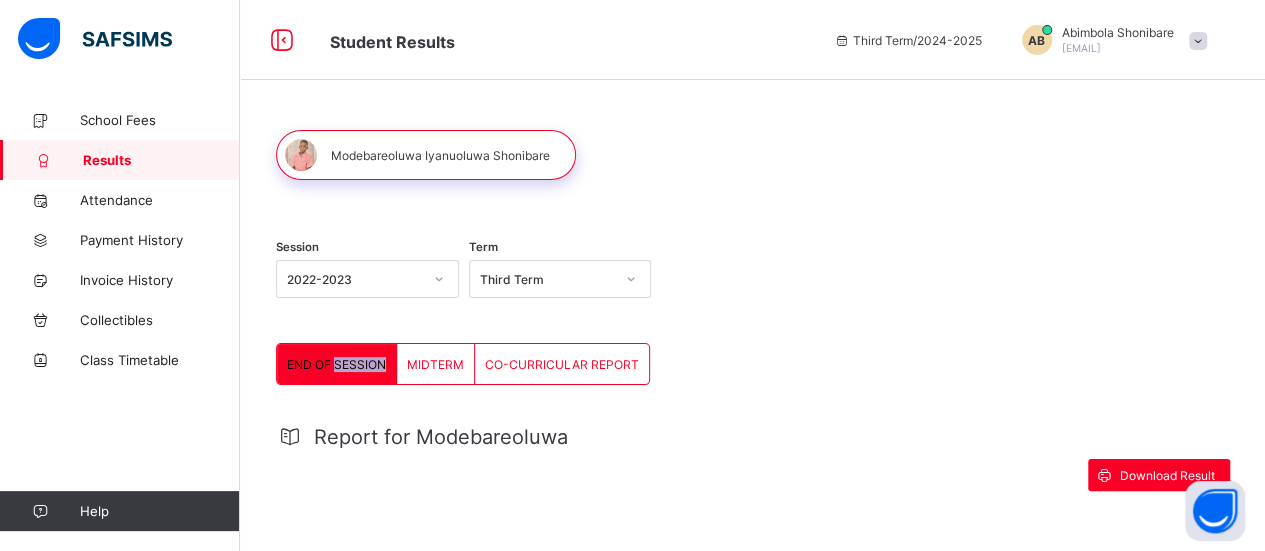 click on "END OF SESSION" at bounding box center [336, 364] 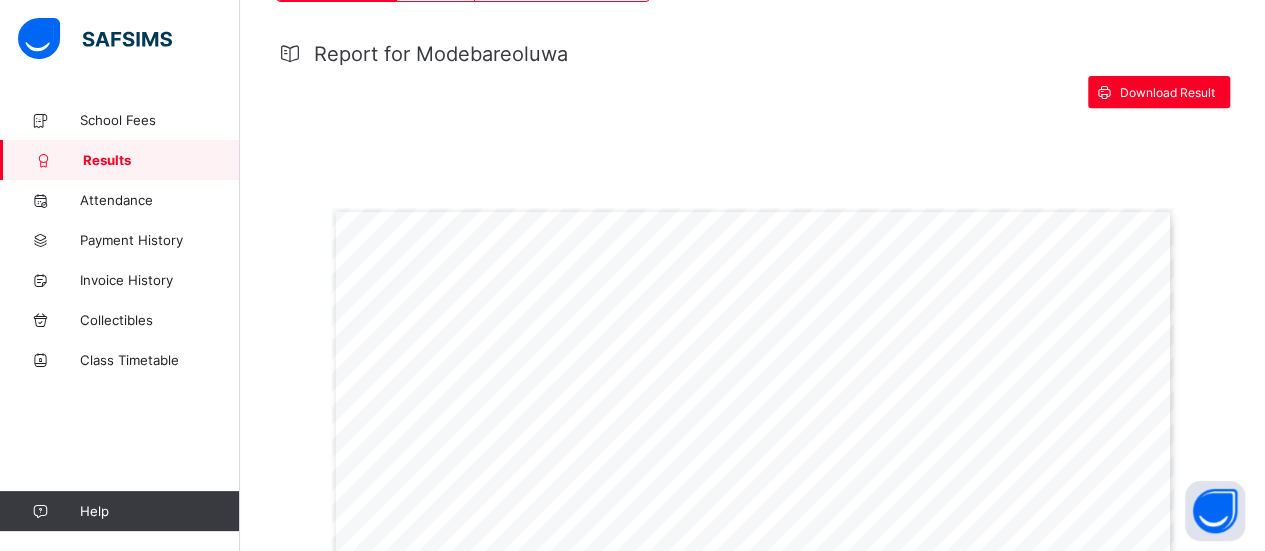 scroll, scrollTop: 384, scrollLeft: 0, axis: vertical 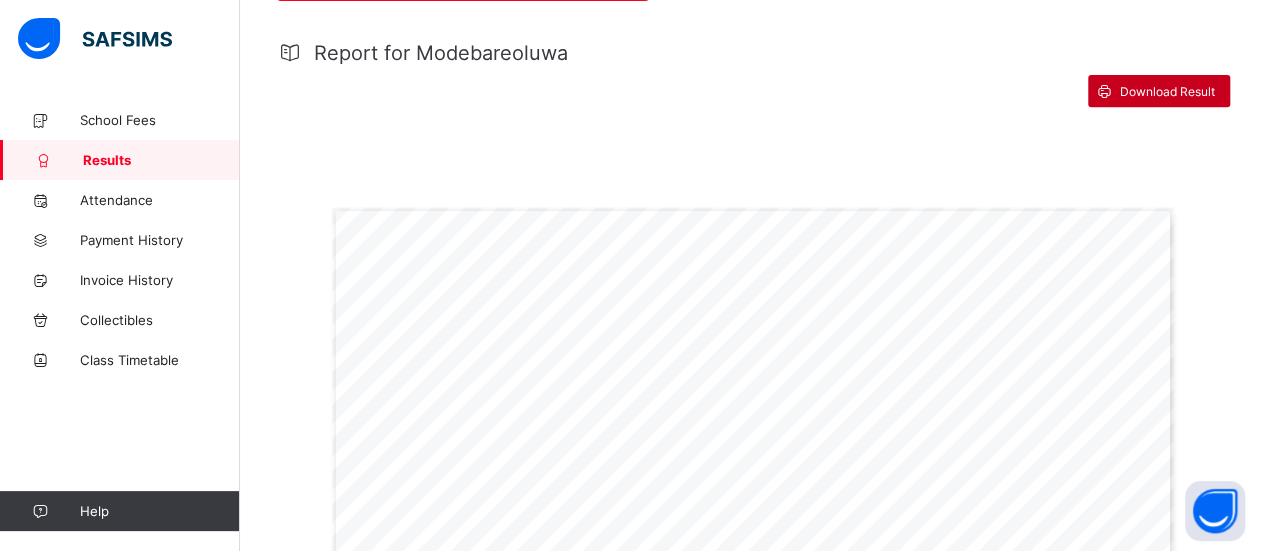 click on "Download Result" at bounding box center (1167, 91) 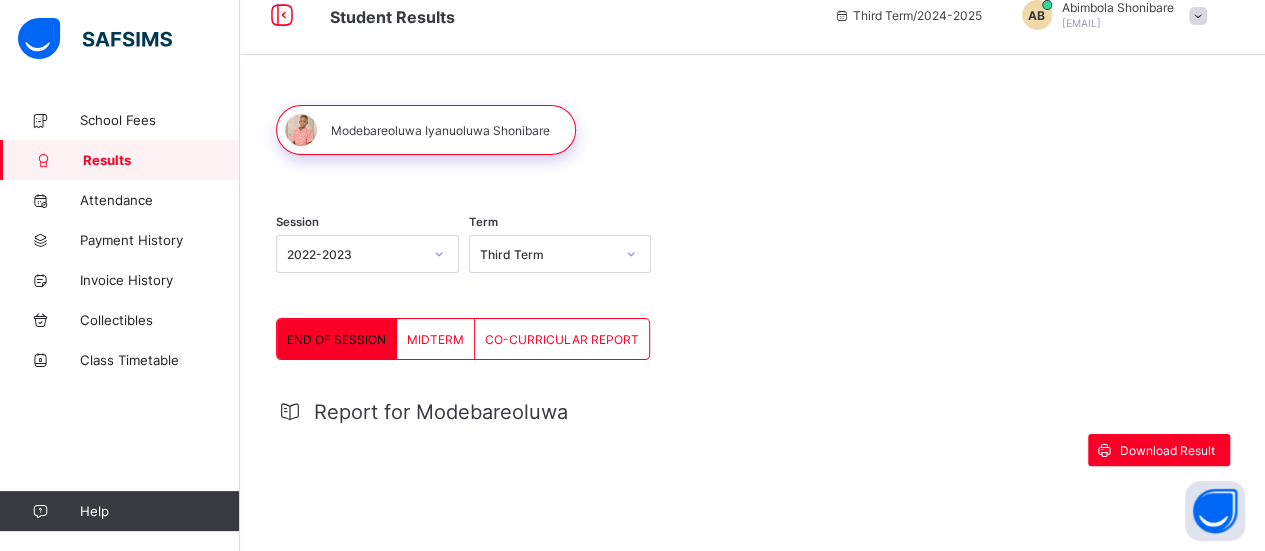 scroll, scrollTop: 24, scrollLeft: 0, axis: vertical 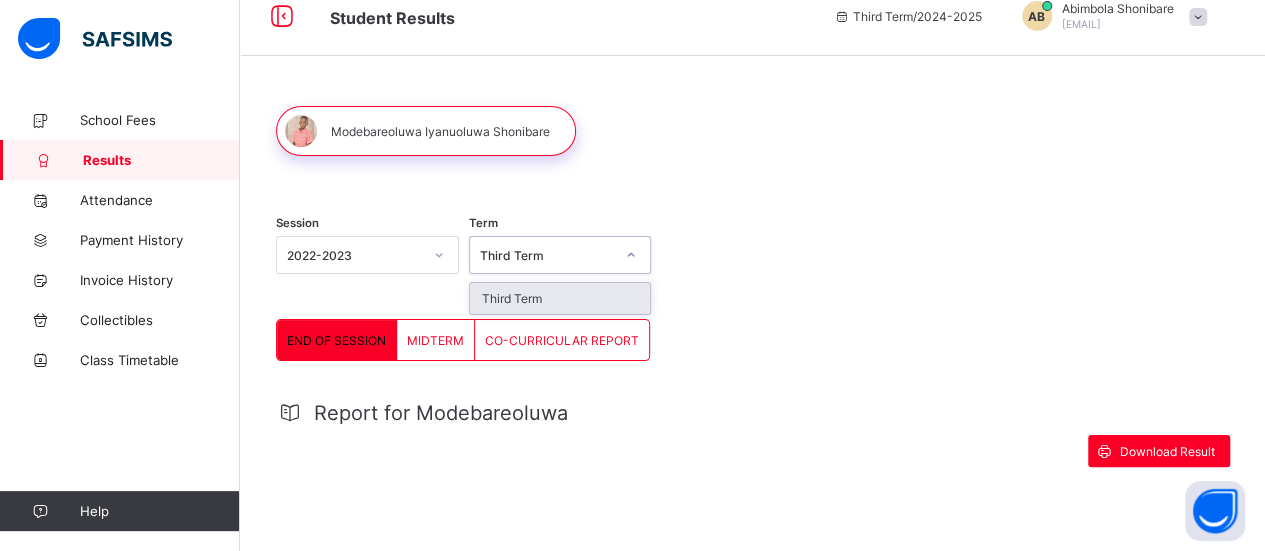 click 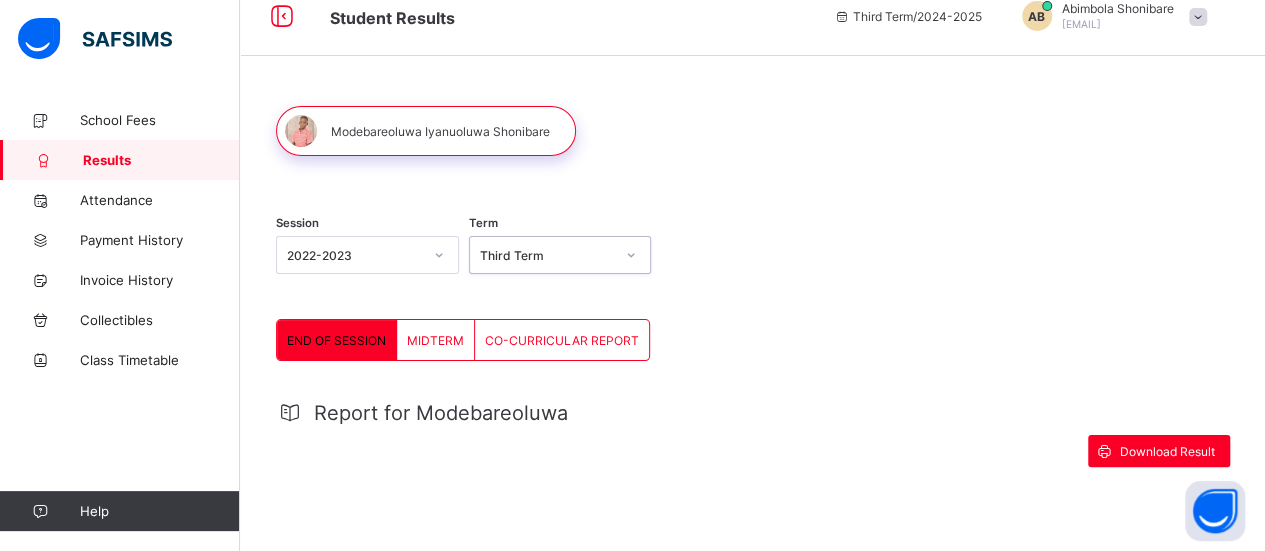 click 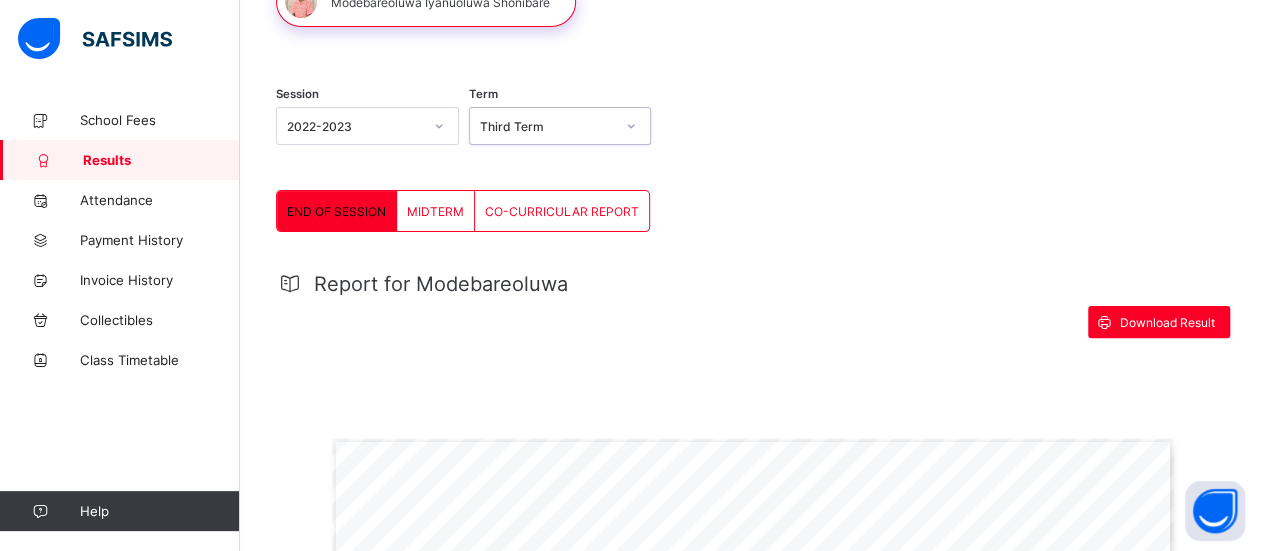 scroll, scrollTop: 151, scrollLeft: 0, axis: vertical 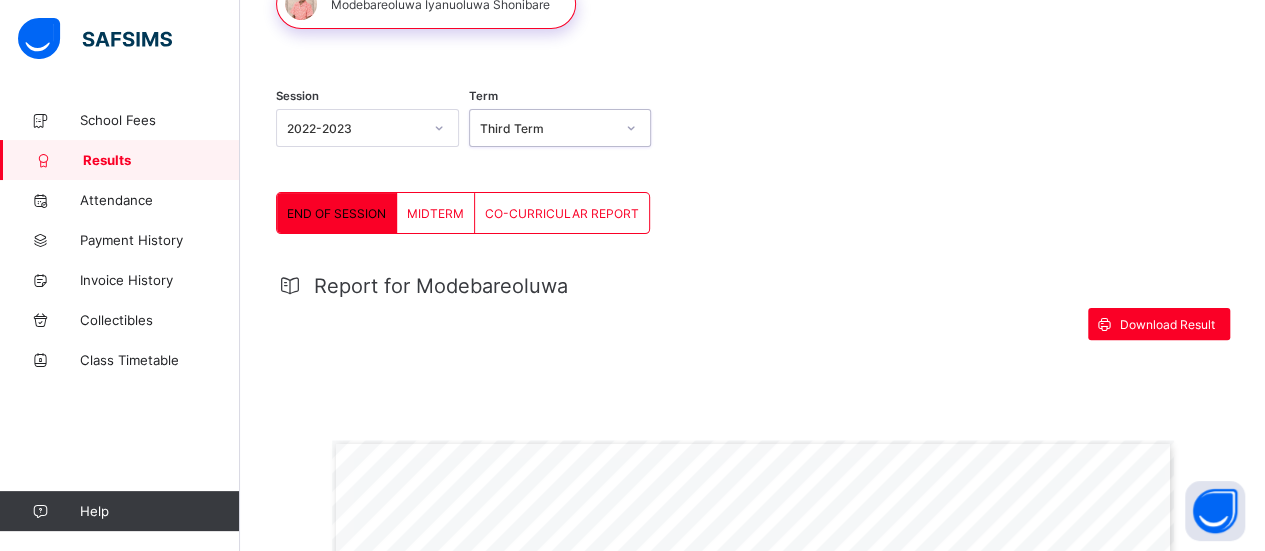 click at bounding box center (439, 128) 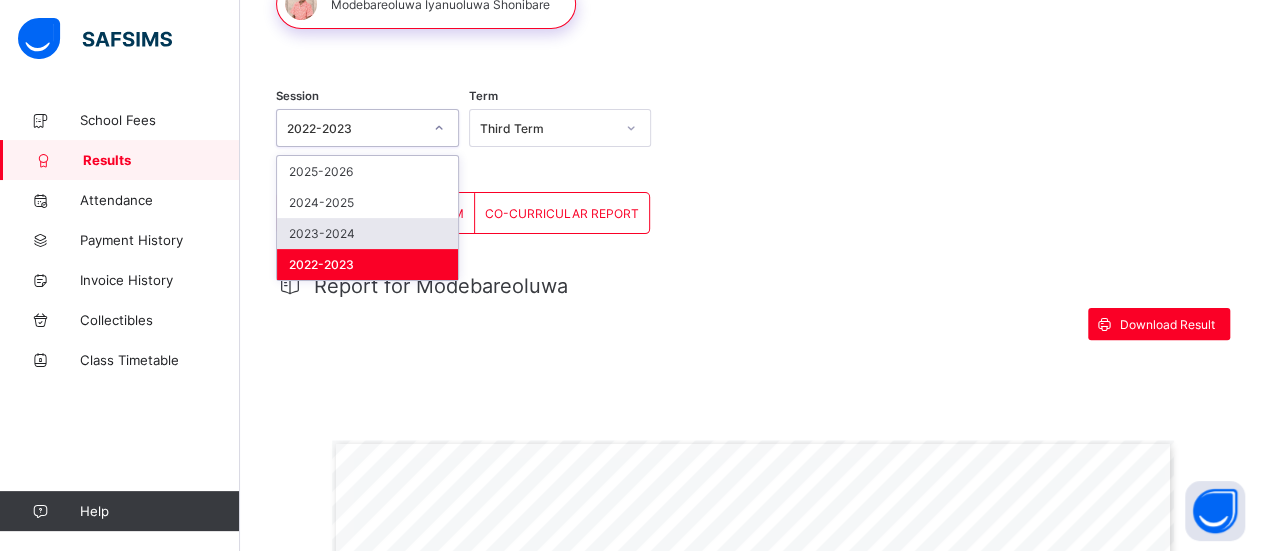 click on "2023-2024" at bounding box center (367, 233) 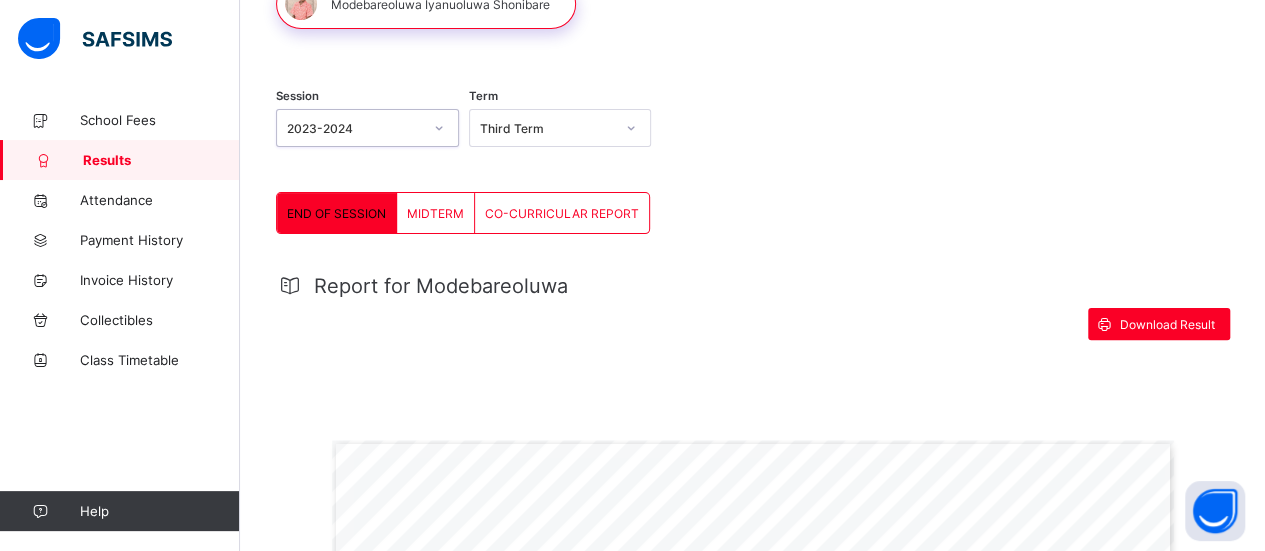 click on "Third Term" at bounding box center (541, 128) 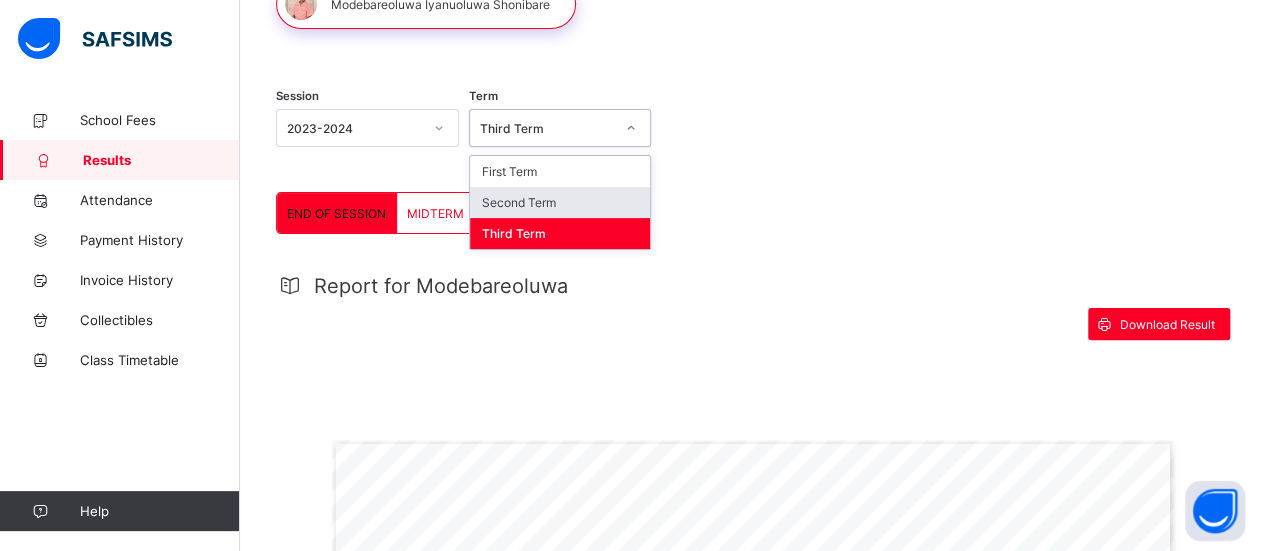 click on "Second Term" at bounding box center (560, 202) 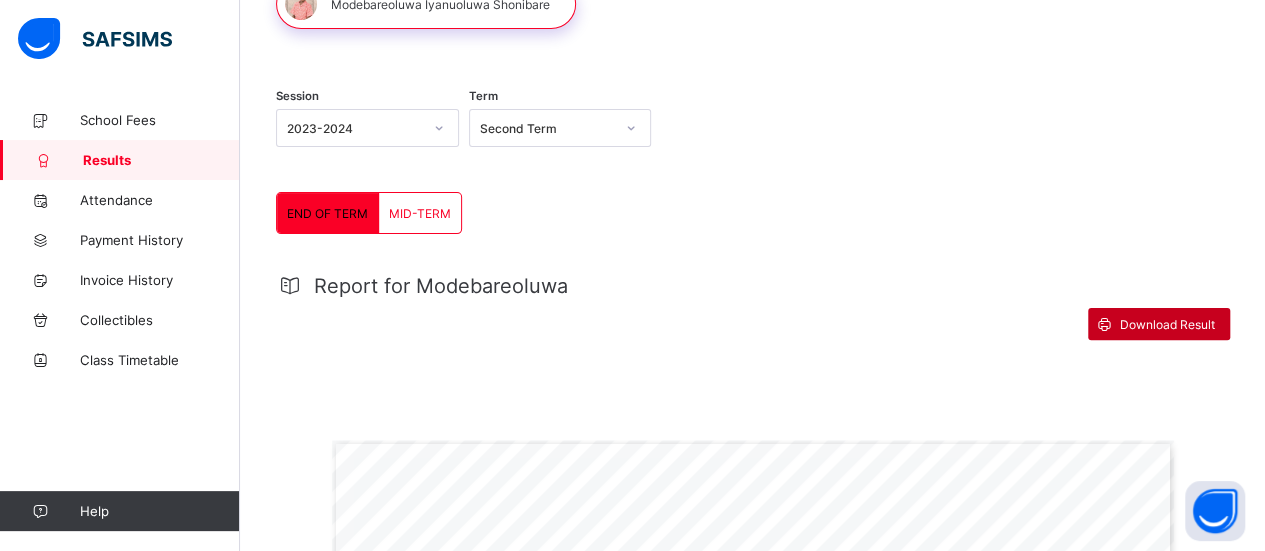 click on "Download Result" at bounding box center [1159, 324] 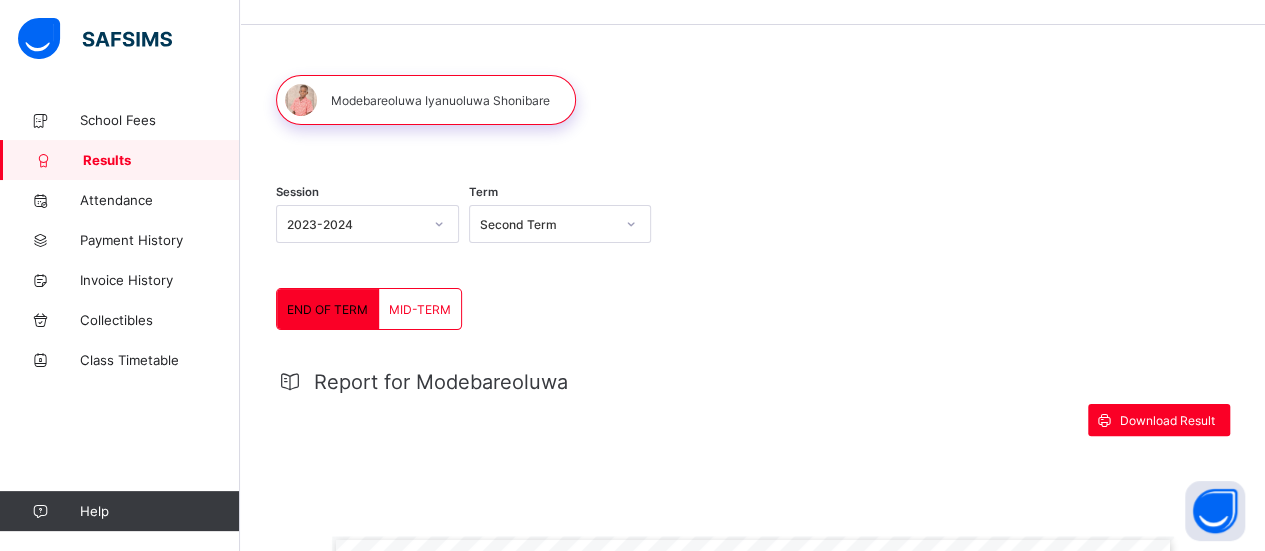 scroll, scrollTop: 34, scrollLeft: 0, axis: vertical 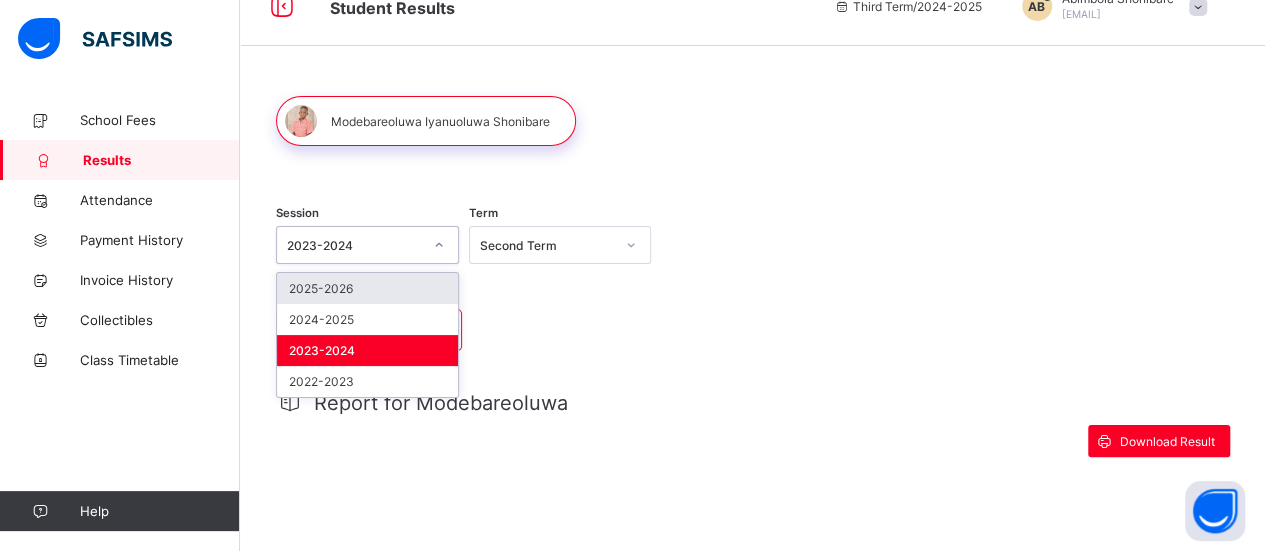 click at bounding box center [439, 245] 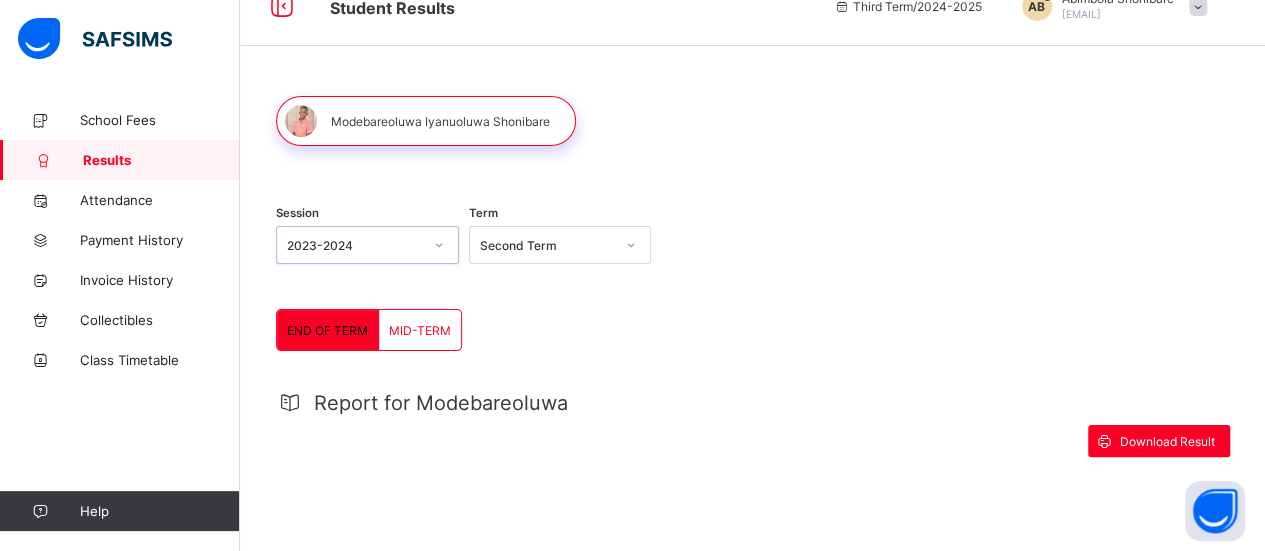 click at bounding box center [439, 245] 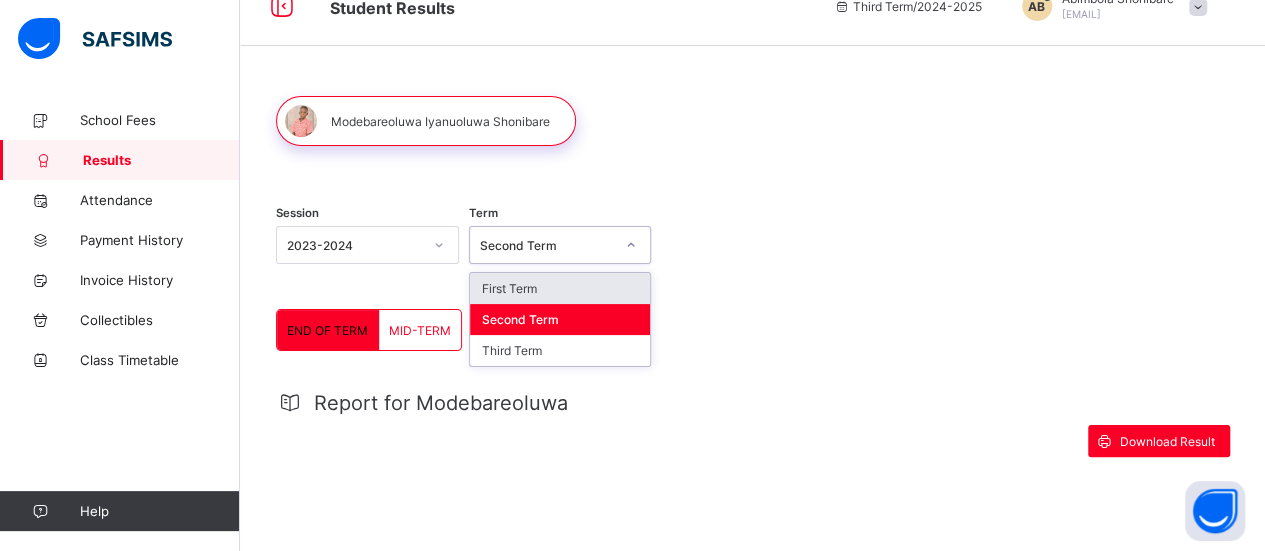 click at bounding box center (631, 245) 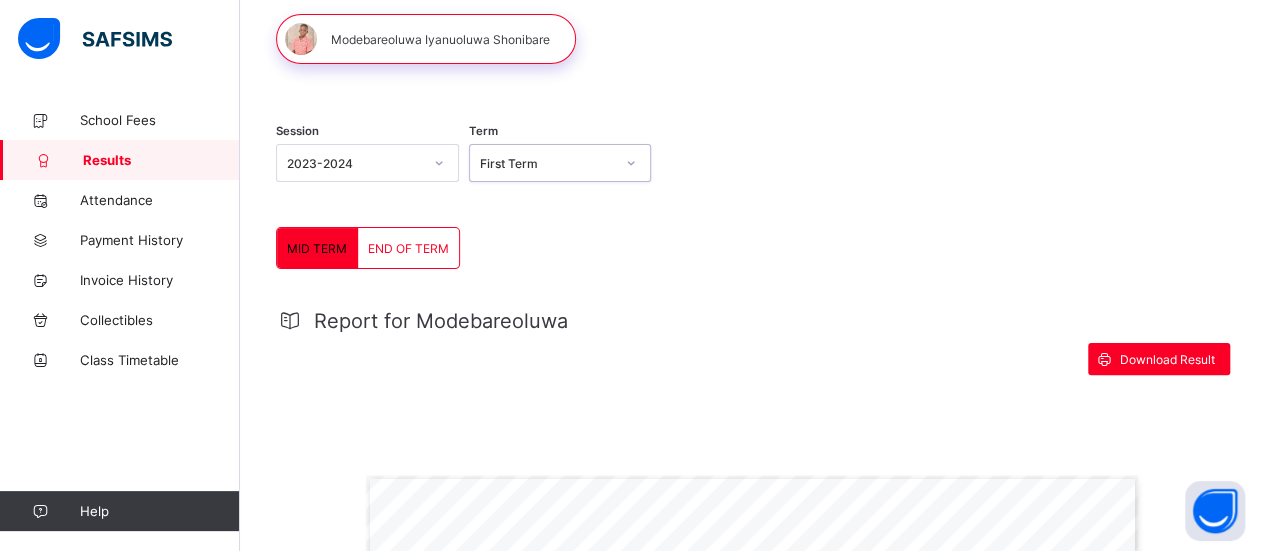 scroll, scrollTop: 0, scrollLeft: 0, axis: both 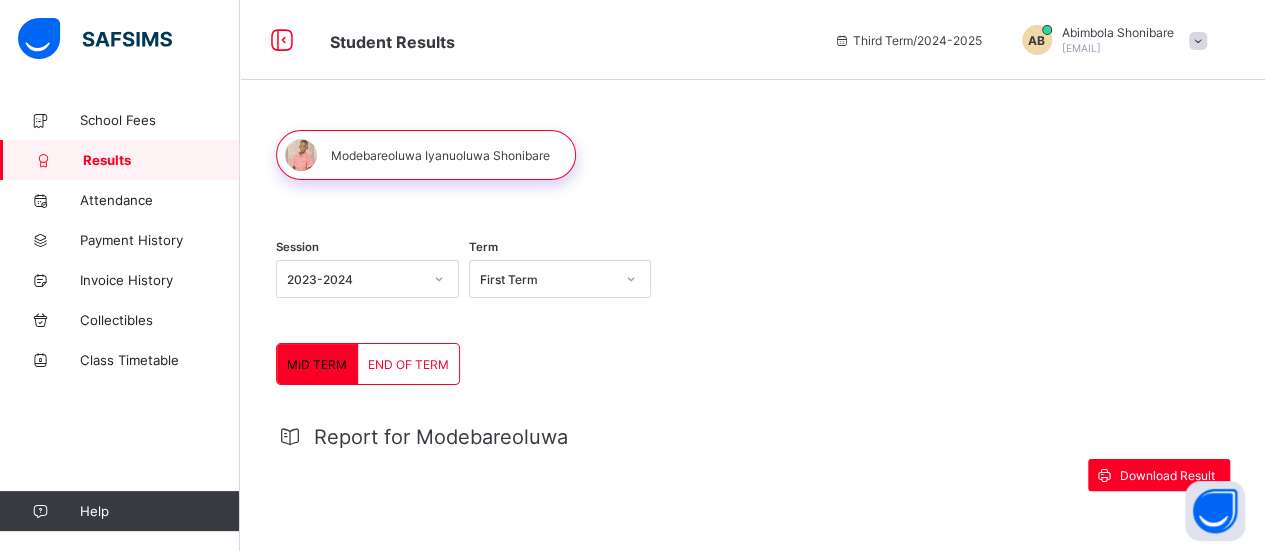 click on "END OF TERM" at bounding box center [408, 364] 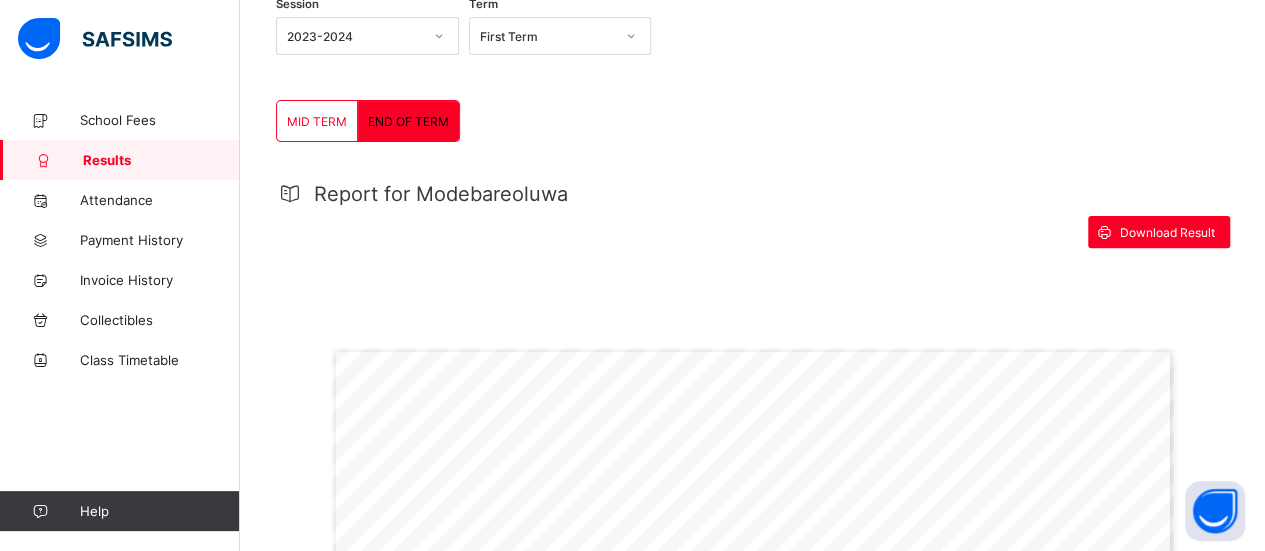 scroll, scrollTop: 0, scrollLeft: 0, axis: both 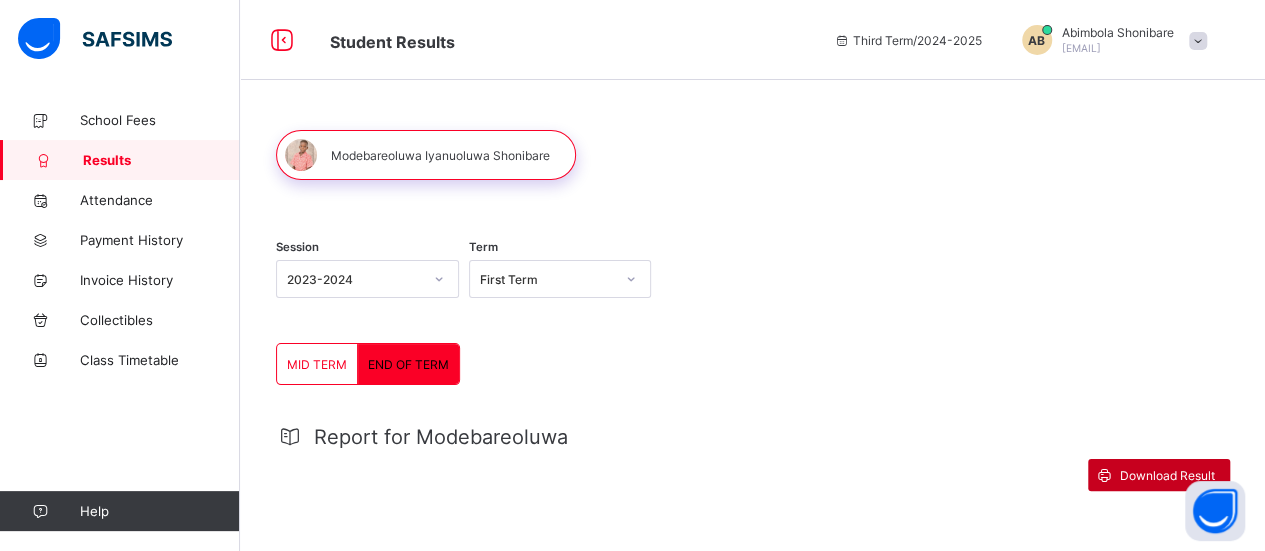 click on "Download Result" at bounding box center (1167, 475) 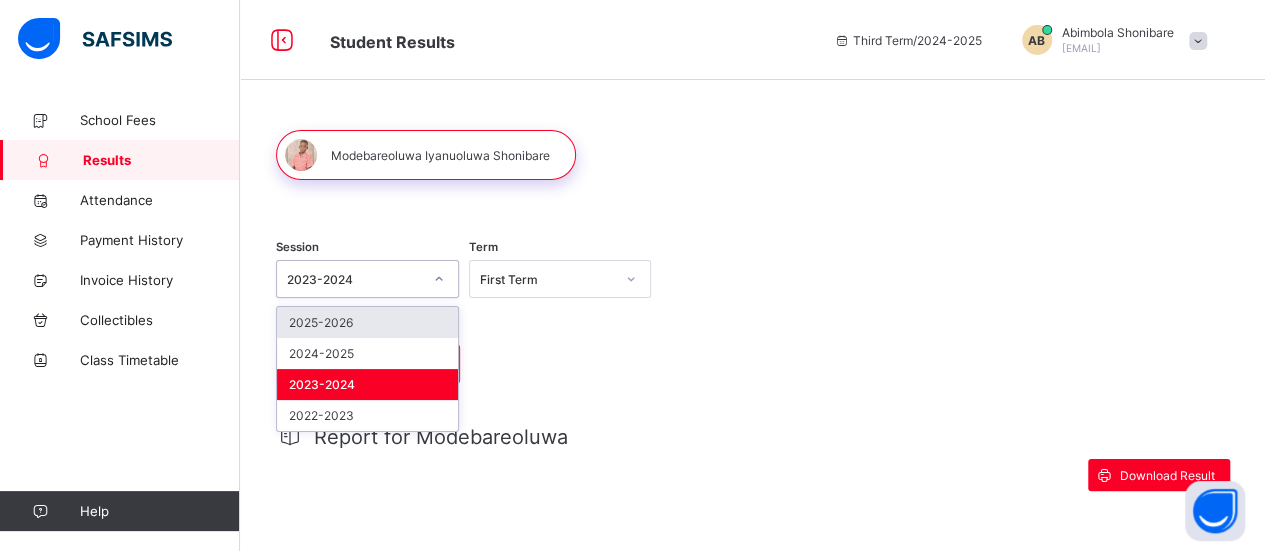 click 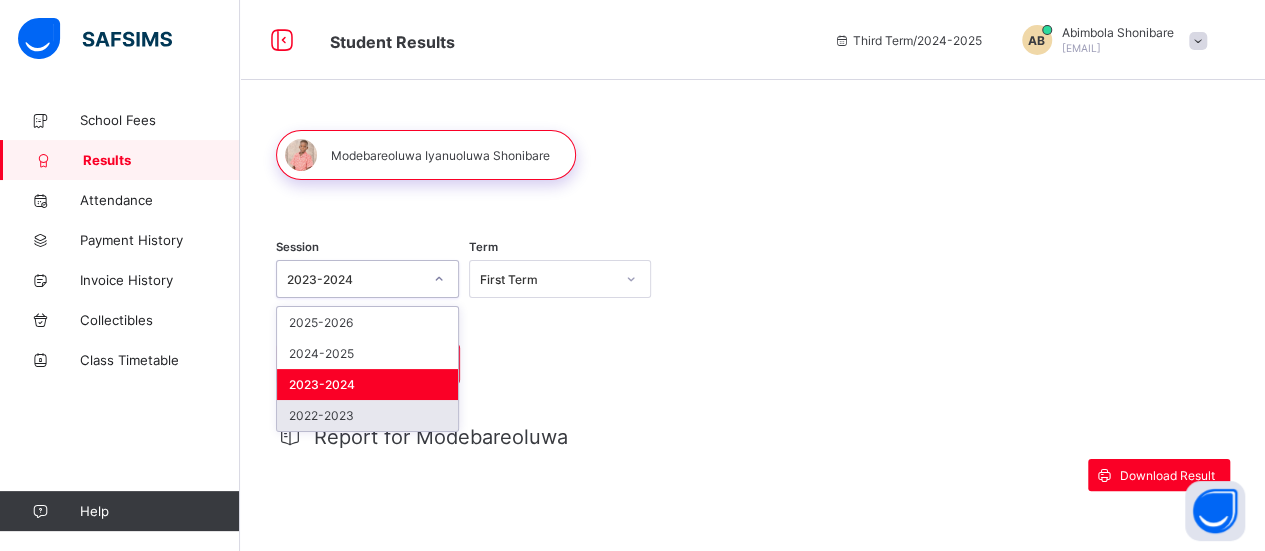 click on "2022-2023" at bounding box center [367, 415] 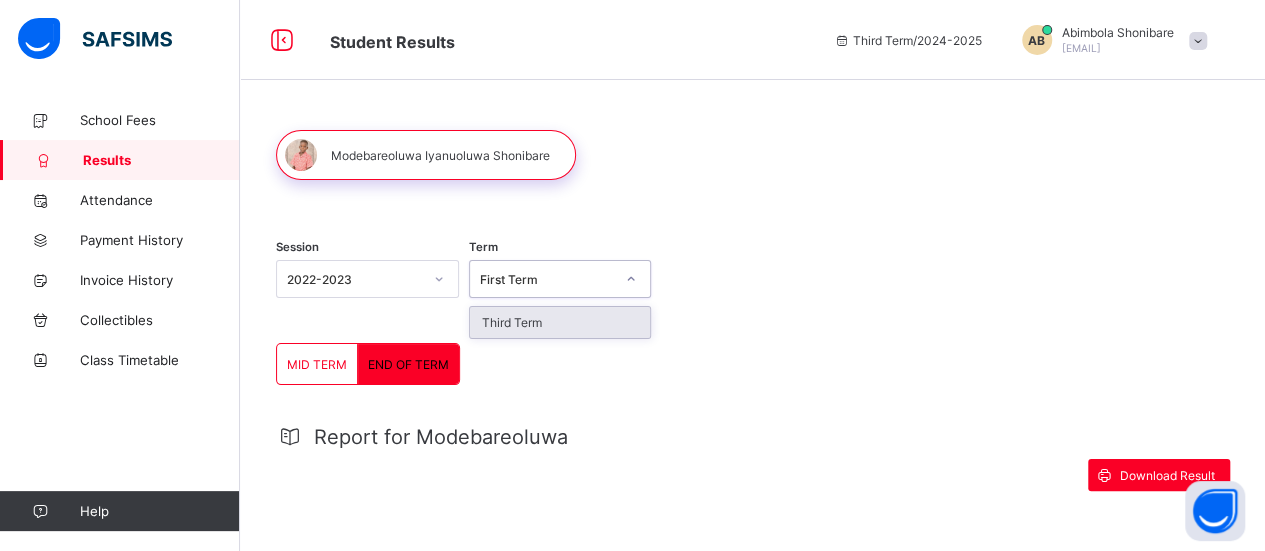 click 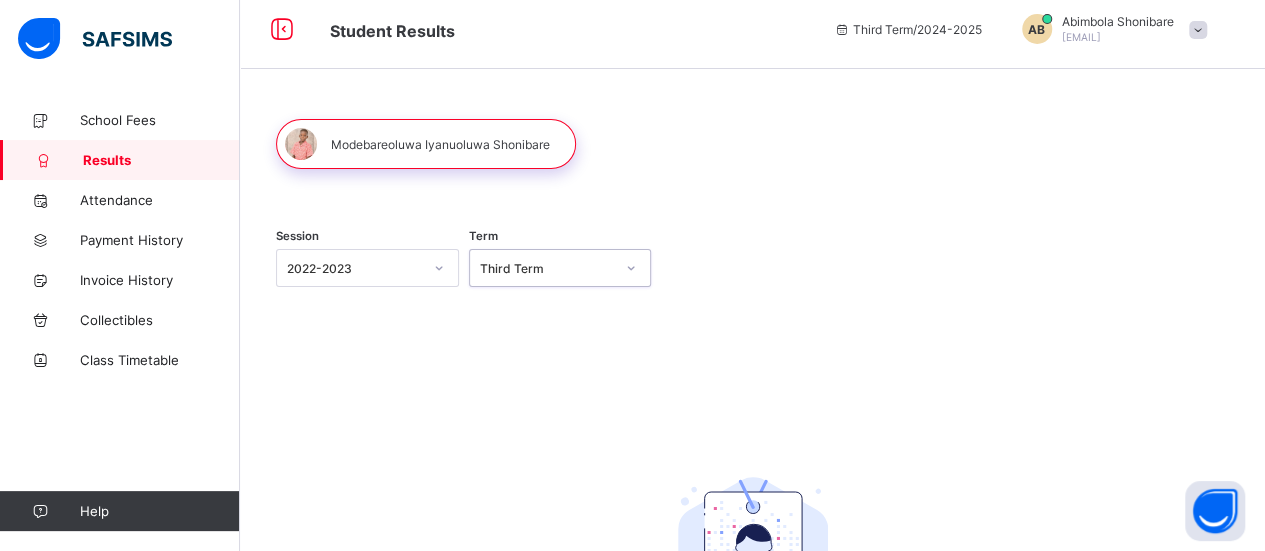 scroll, scrollTop: 0, scrollLeft: 0, axis: both 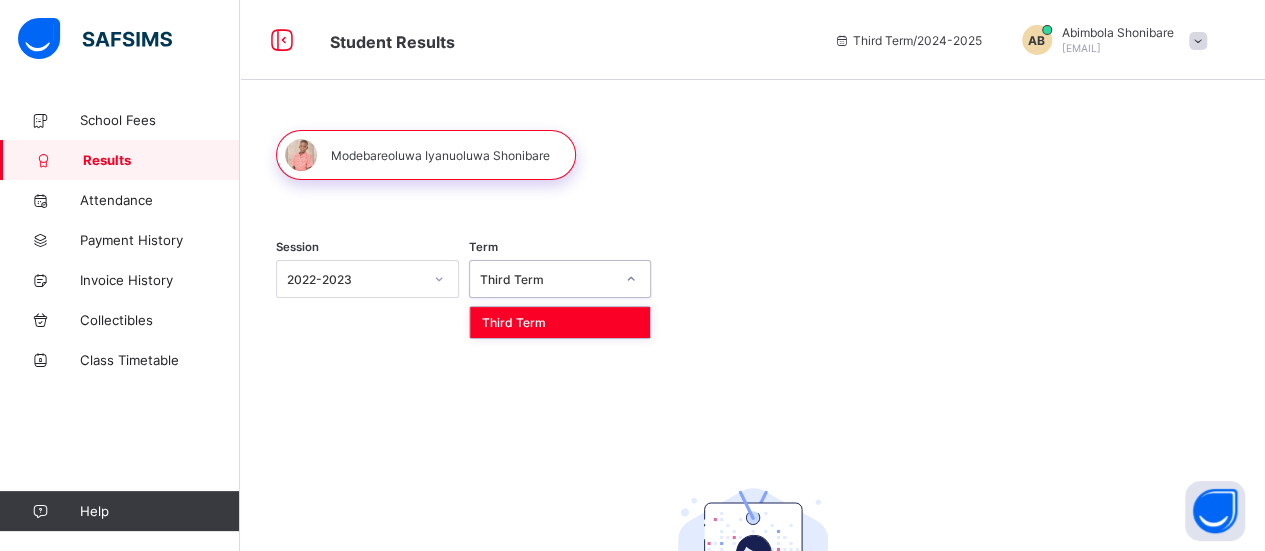 click on "Third Term" at bounding box center [547, 279] 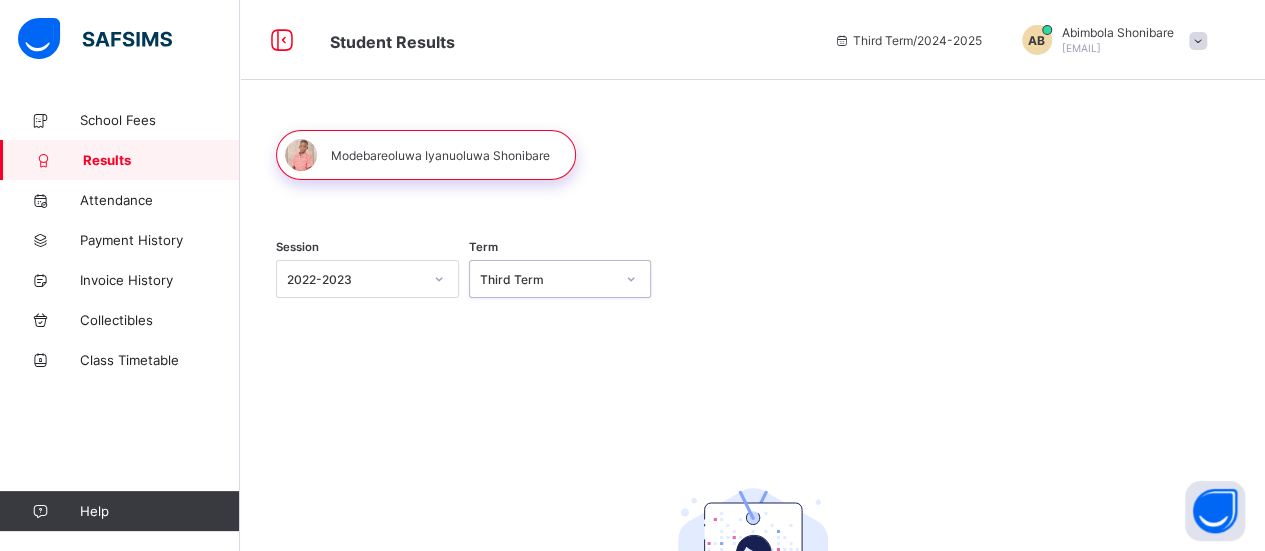 click on "Third Term" at bounding box center (547, 279) 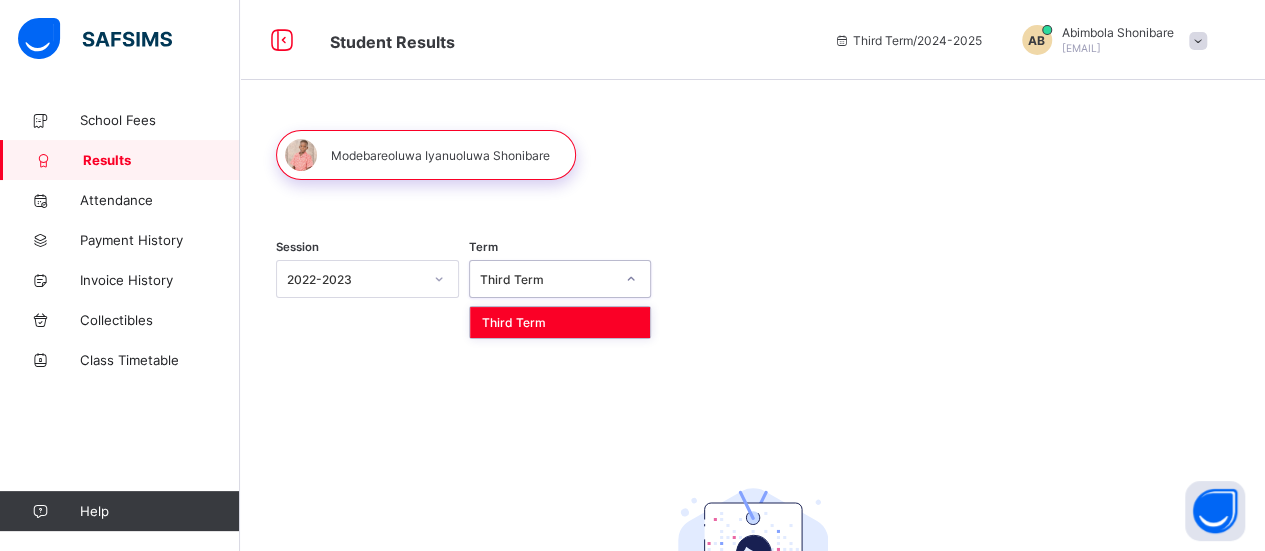 click on "Third Term" at bounding box center [547, 279] 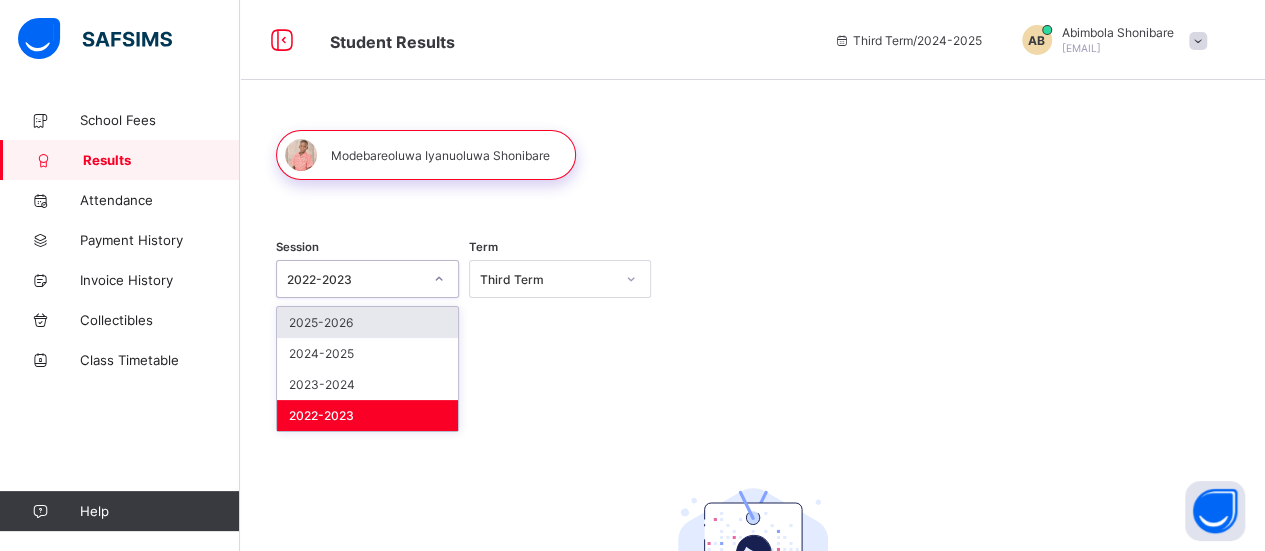 click on "2022-2023" at bounding box center (367, 279) 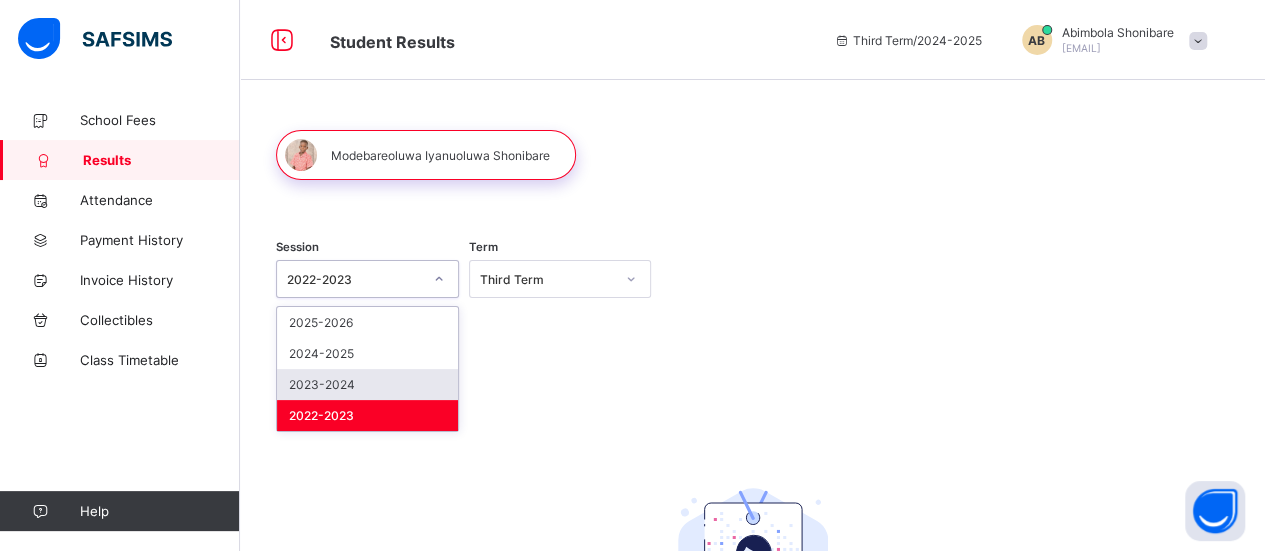 click on "2023-2024" at bounding box center (367, 384) 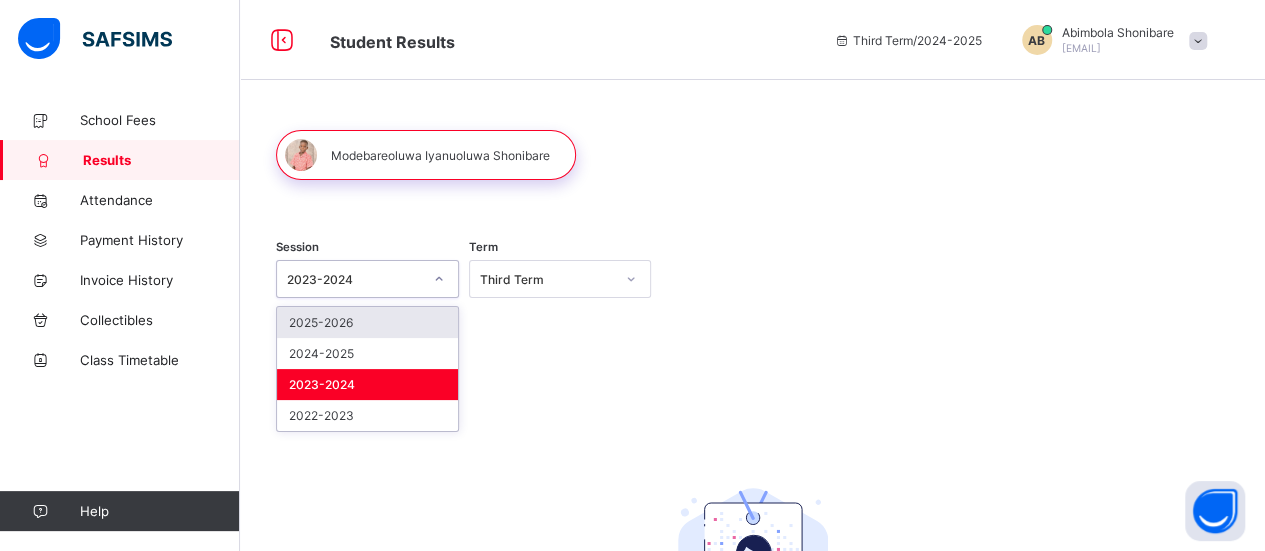 click 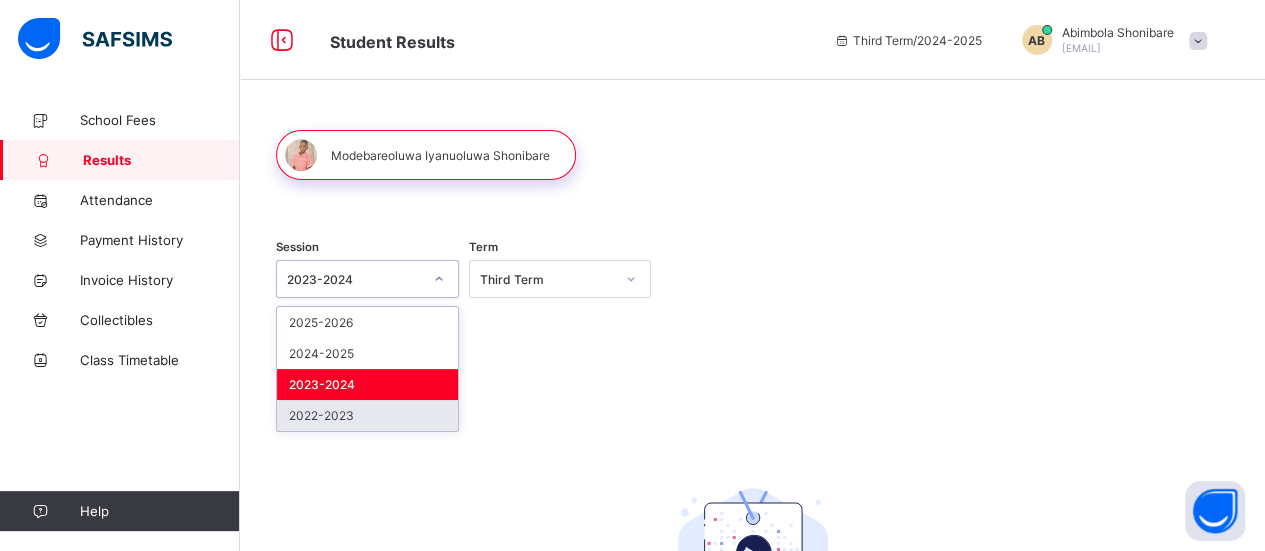 click on "2022-2023" at bounding box center [367, 415] 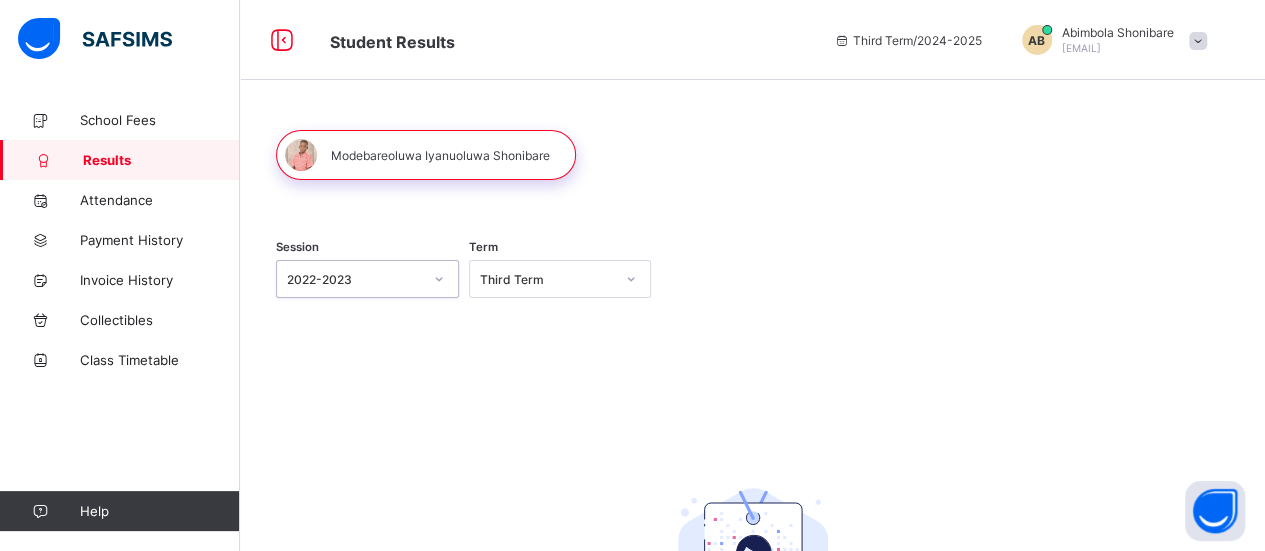 scroll, scrollTop: 252, scrollLeft: 0, axis: vertical 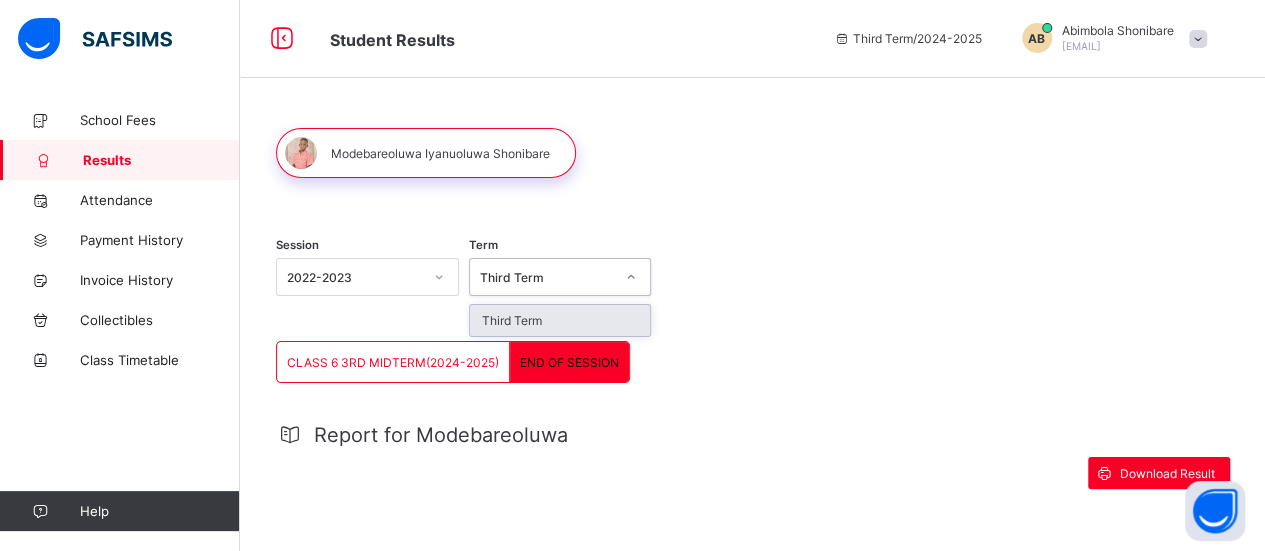 click 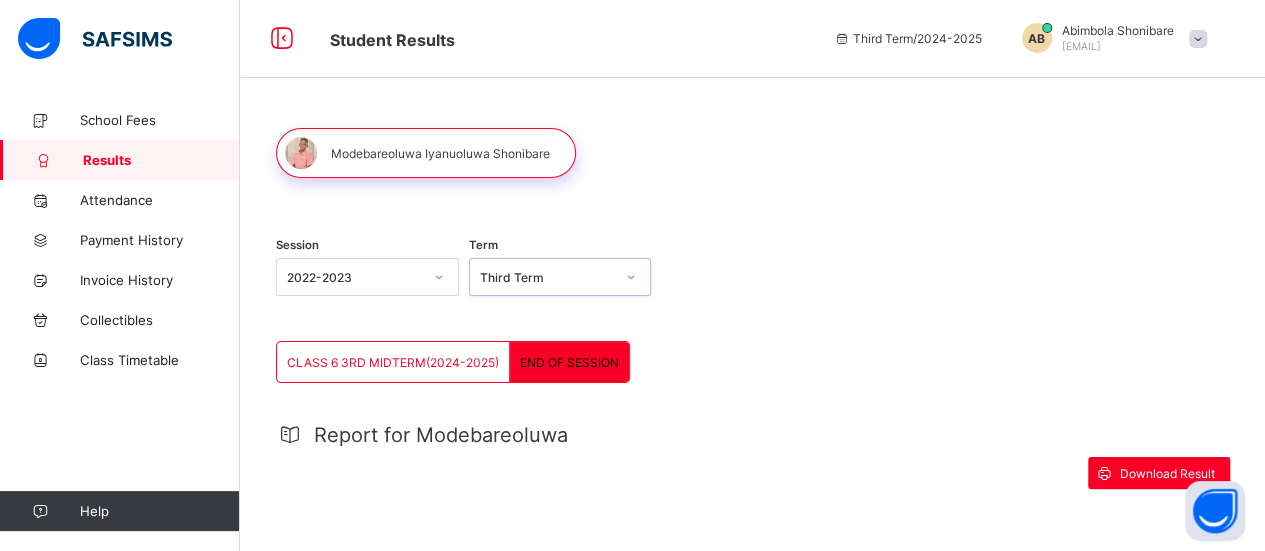 click 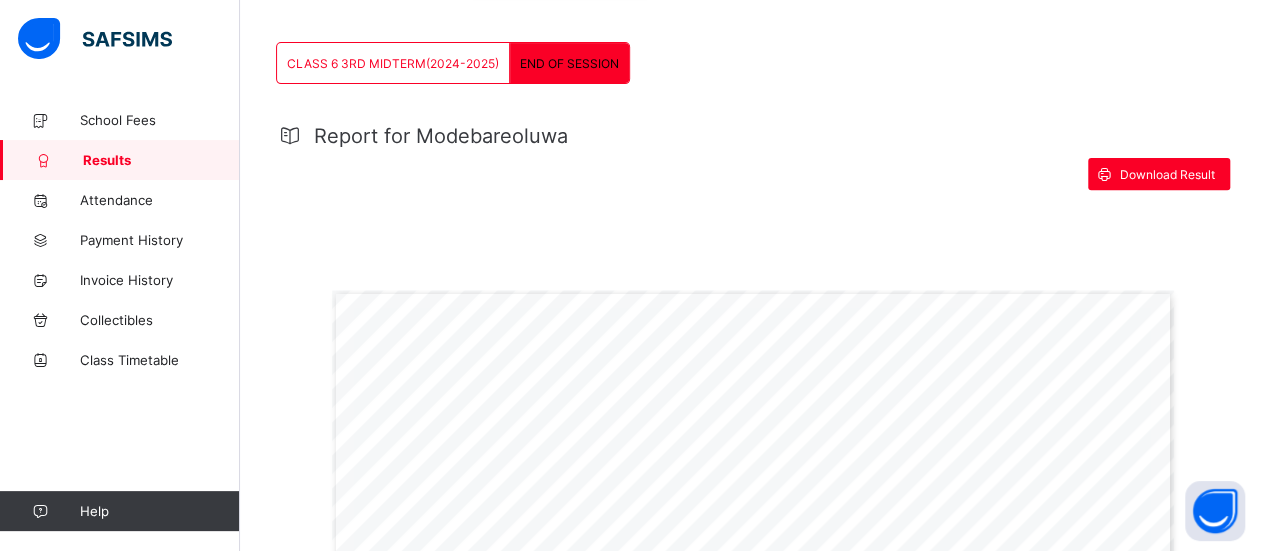 scroll, scrollTop: 0, scrollLeft: 0, axis: both 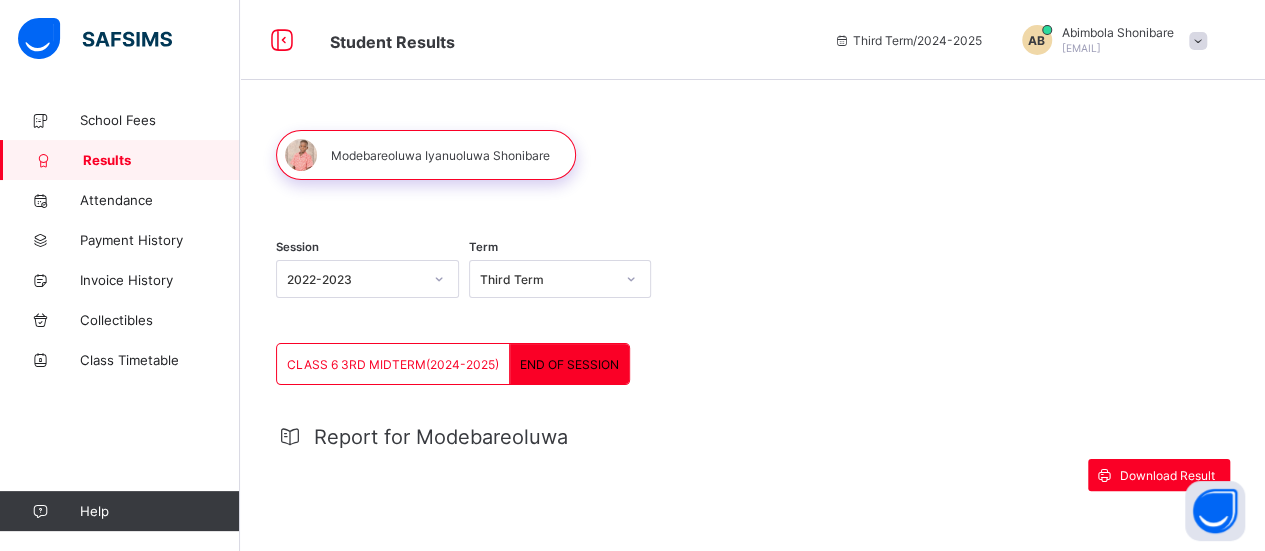 click on "CLASS 6 3RD MIDTERM(2024-2025)" at bounding box center [393, 364] 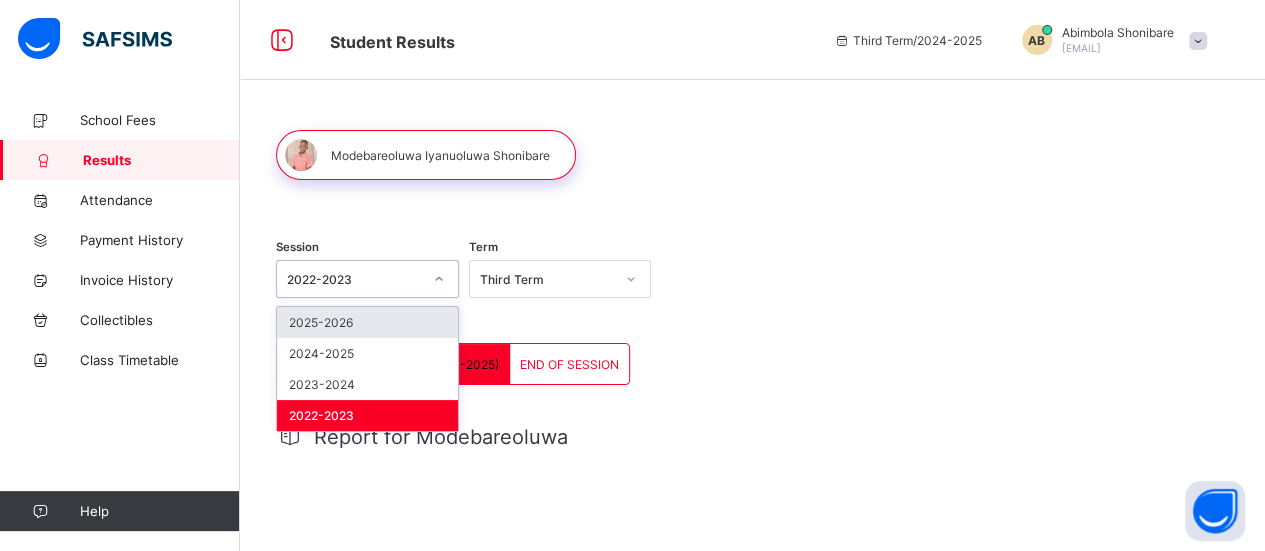 click 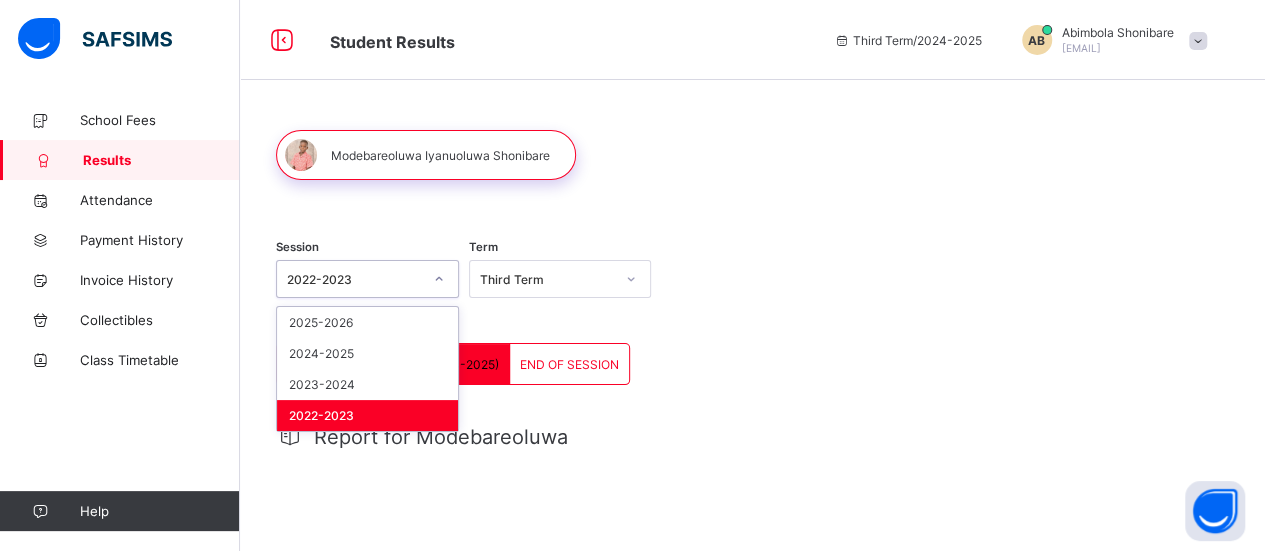 click on "2022-2023" at bounding box center (367, 415) 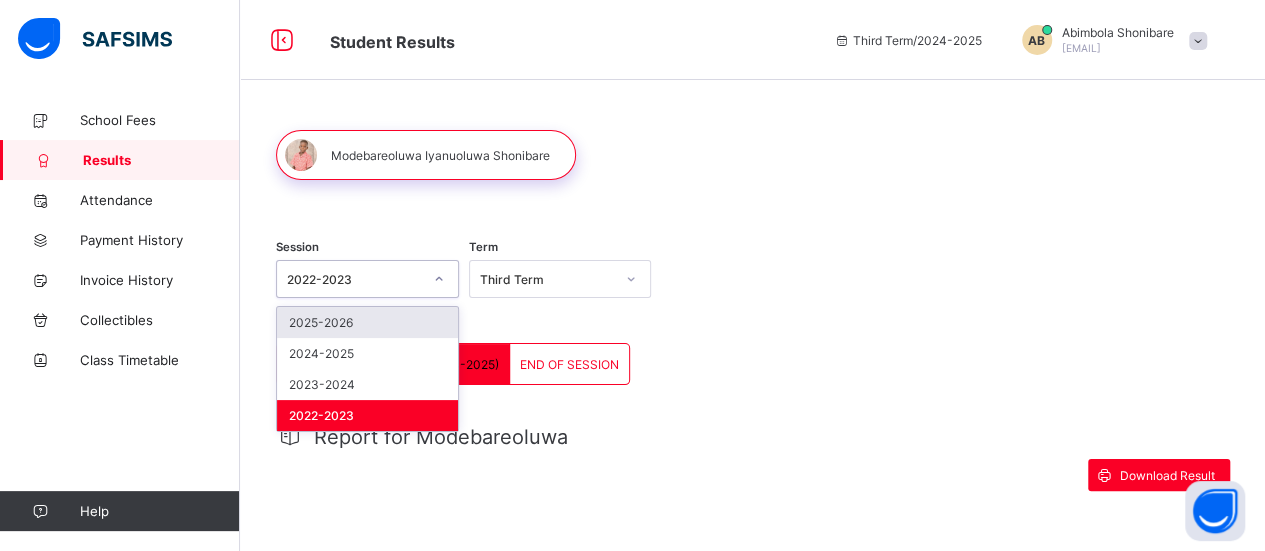 click on "2022-2023" at bounding box center (354, 279) 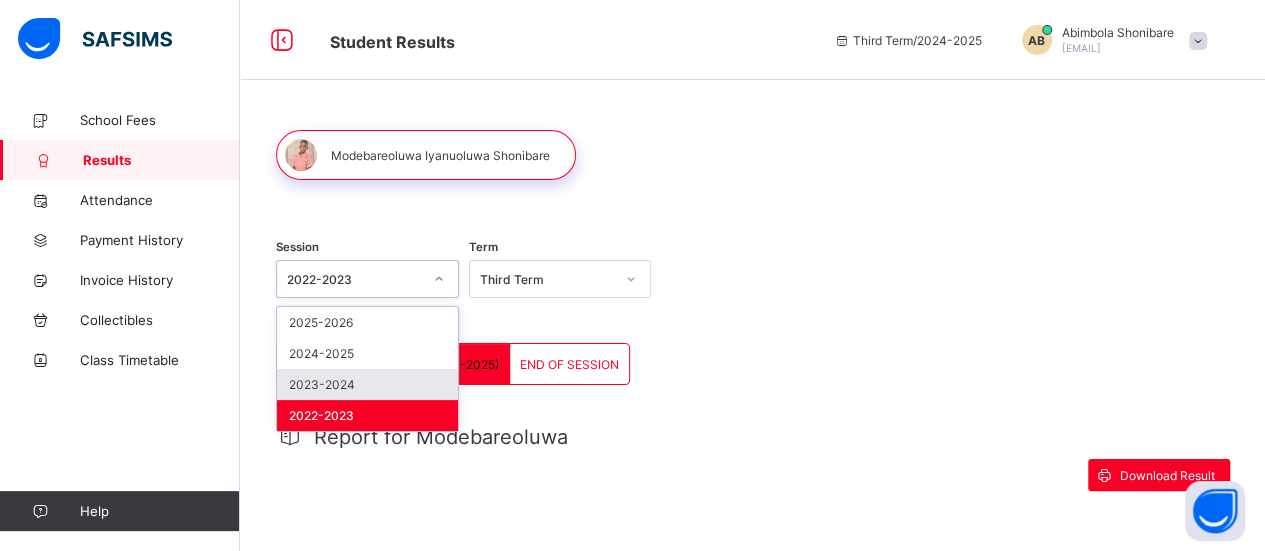 click on "2023-2024" at bounding box center (367, 384) 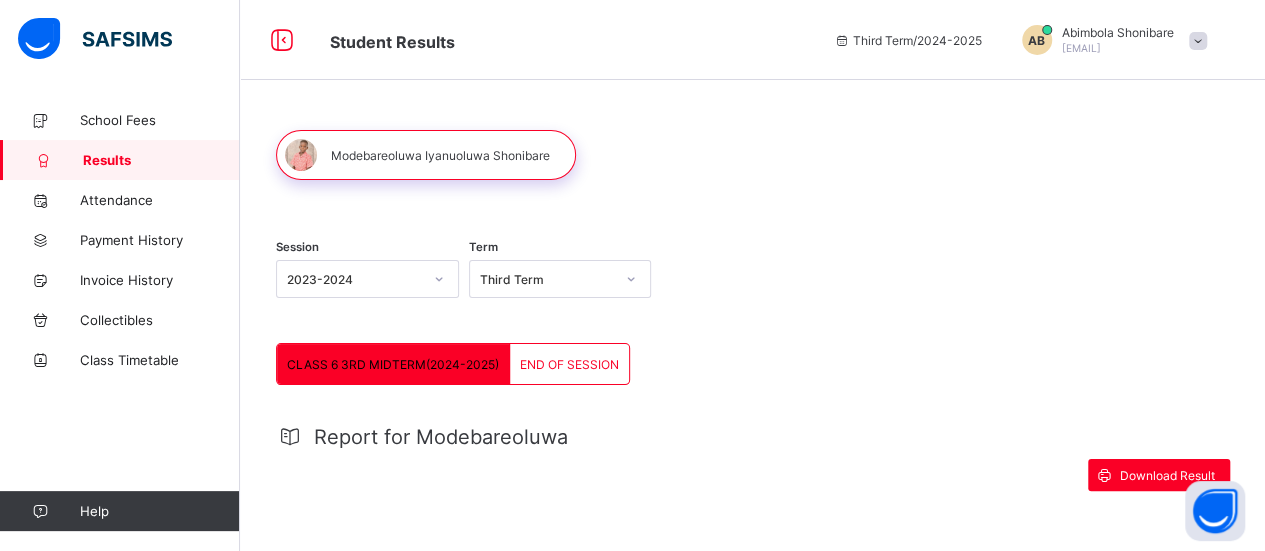 click on "END OF SESSION" at bounding box center (569, 364) 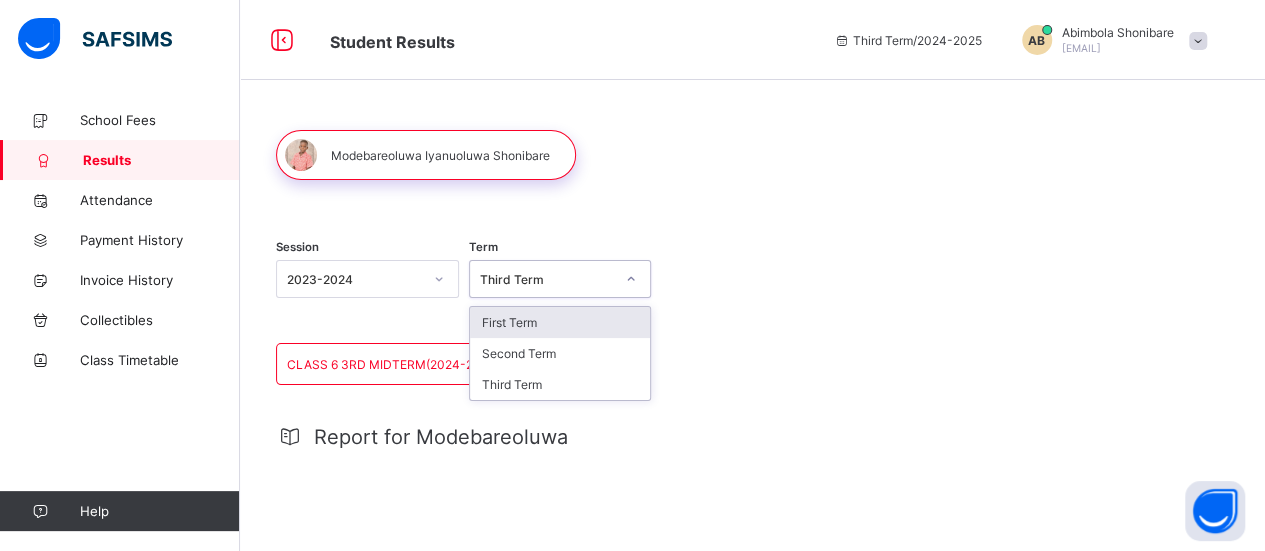 click at bounding box center (631, 279) 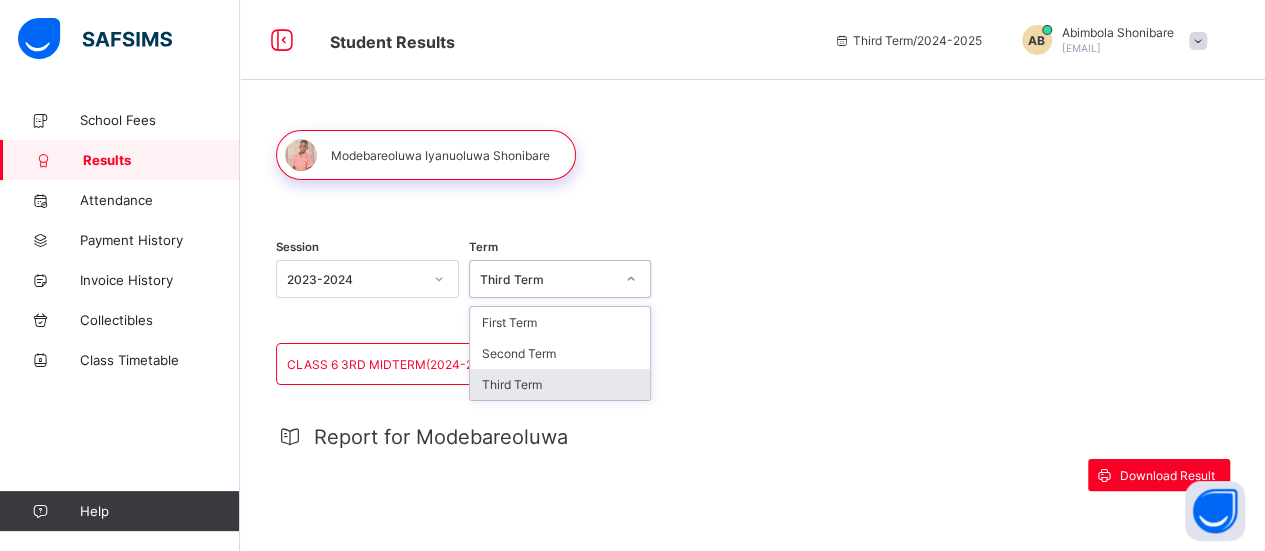 click on "Third Term" at bounding box center (560, 384) 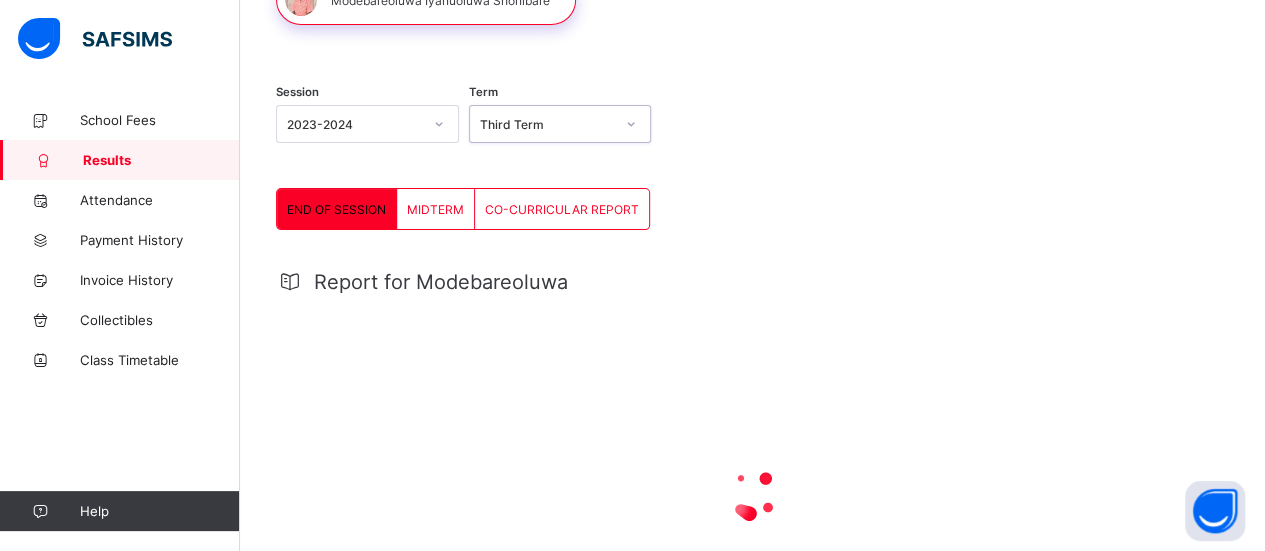 scroll, scrollTop: 160, scrollLeft: 0, axis: vertical 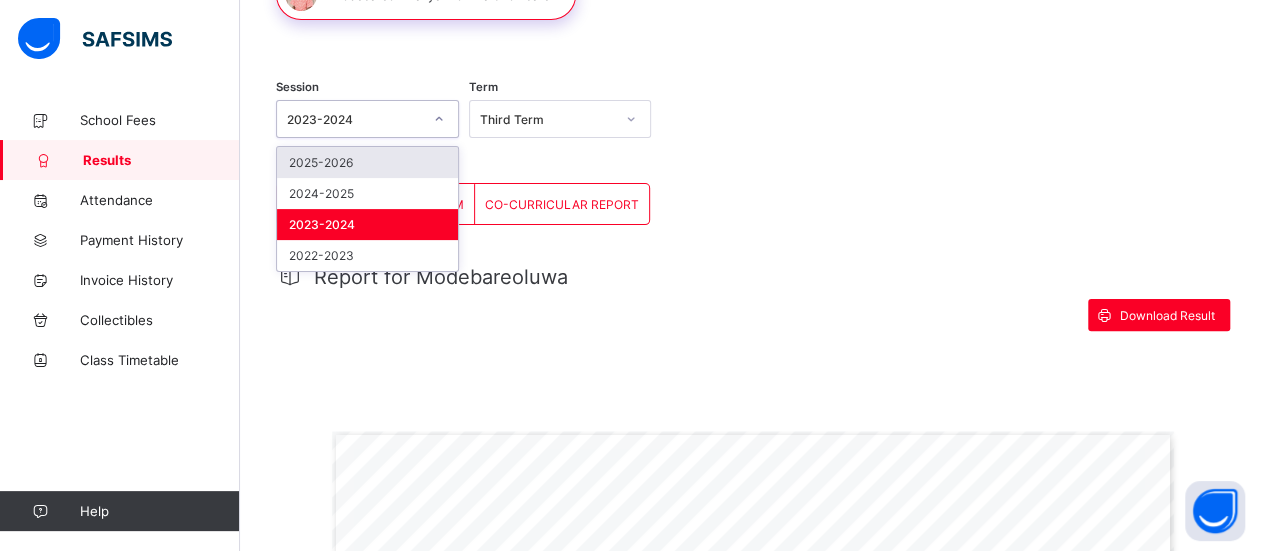 click 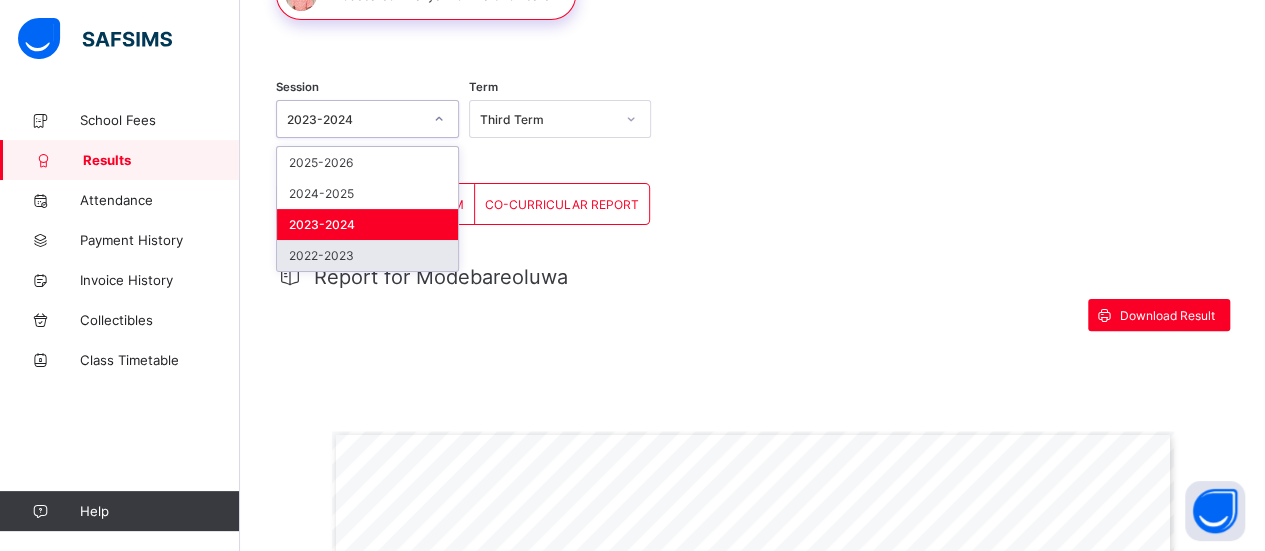 click on "2022-2023" at bounding box center [367, 255] 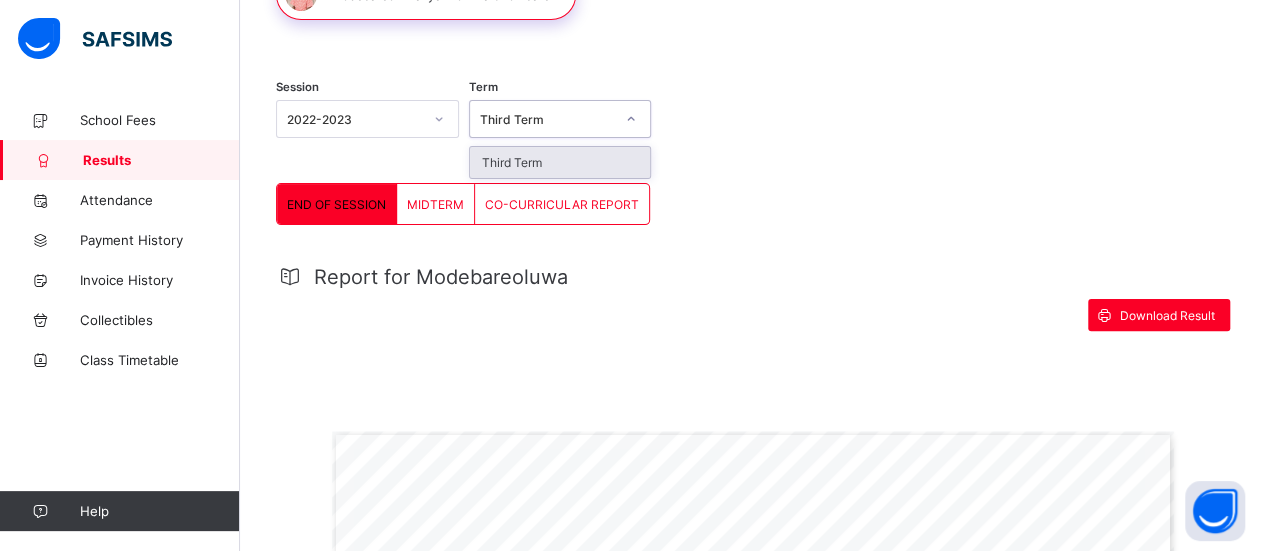 click on "Third Term" at bounding box center [547, 119] 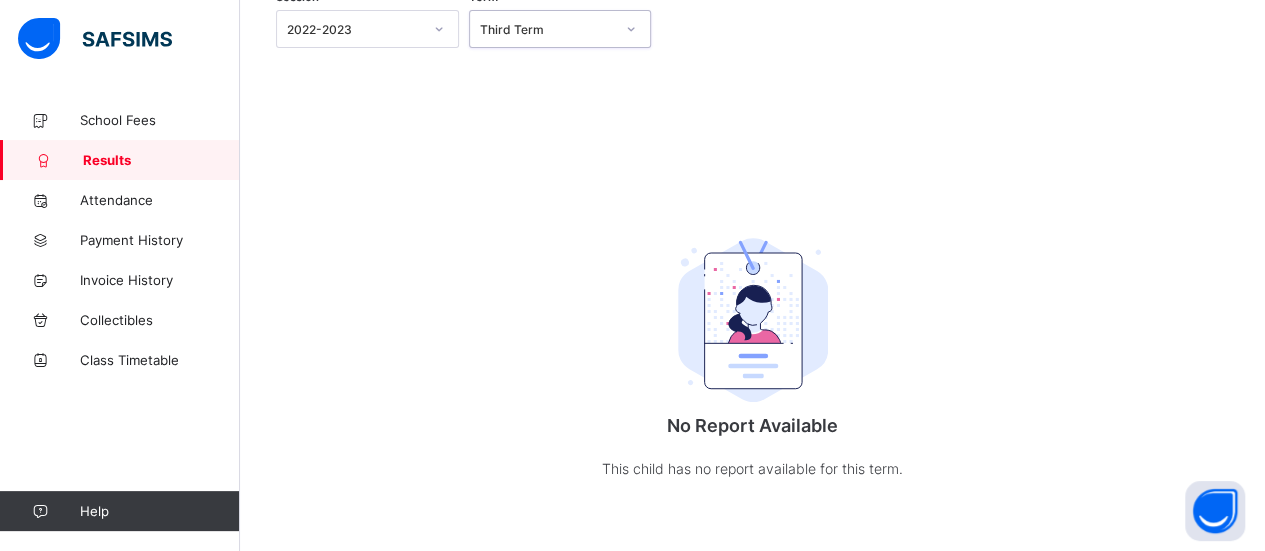 scroll, scrollTop: 0, scrollLeft: 0, axis: both 